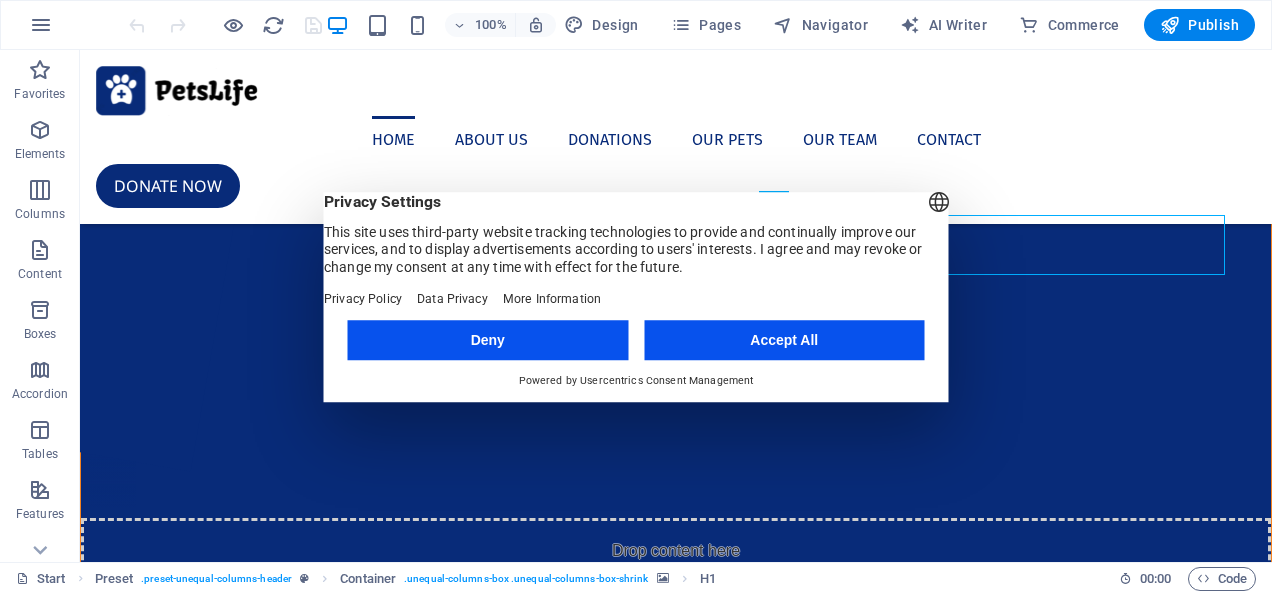 scroll, scrollTop: 0, scrollLeft: 0, axis: both 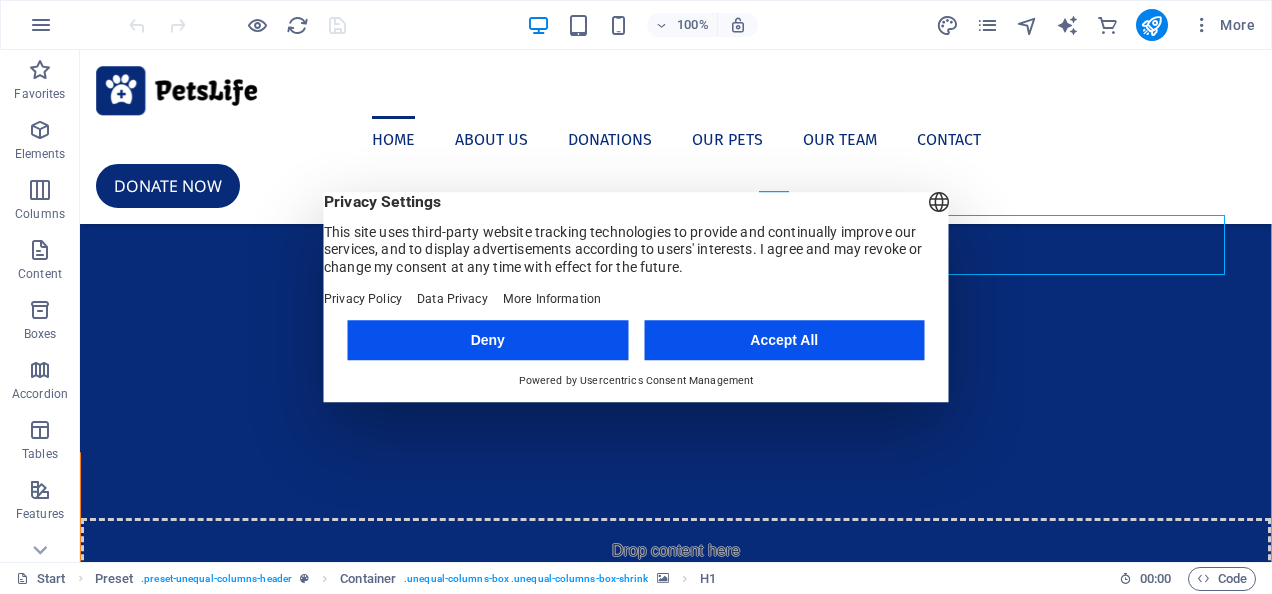 click on "Accept All" at bounding box center [784, 340] 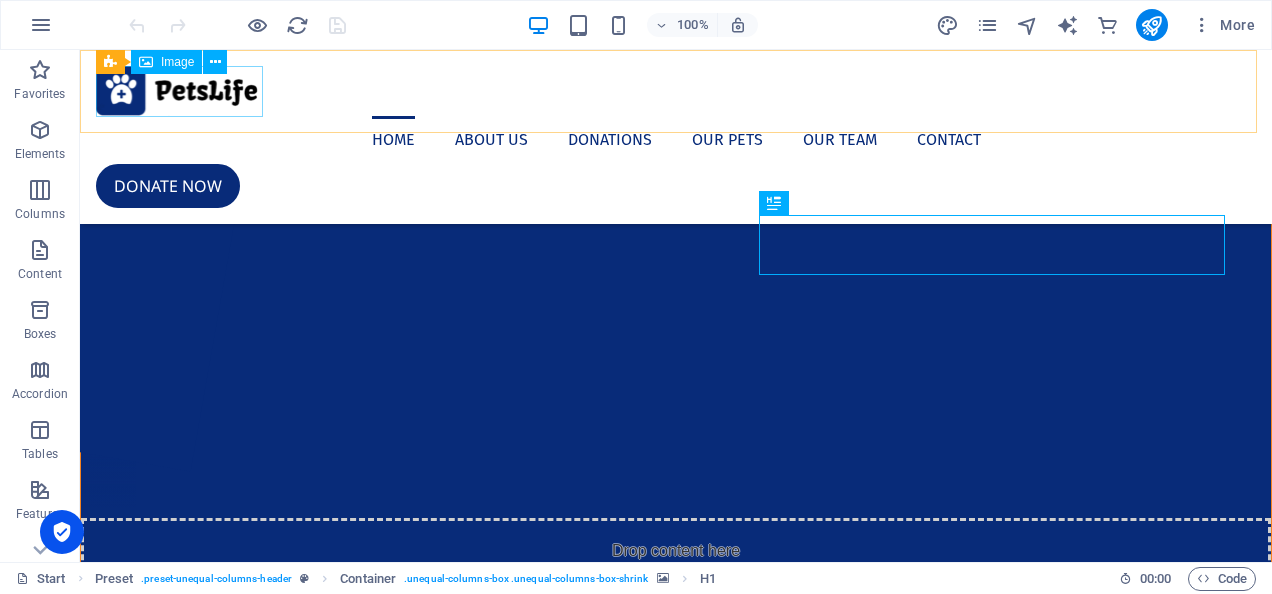 click at bounding box center [676, 91] 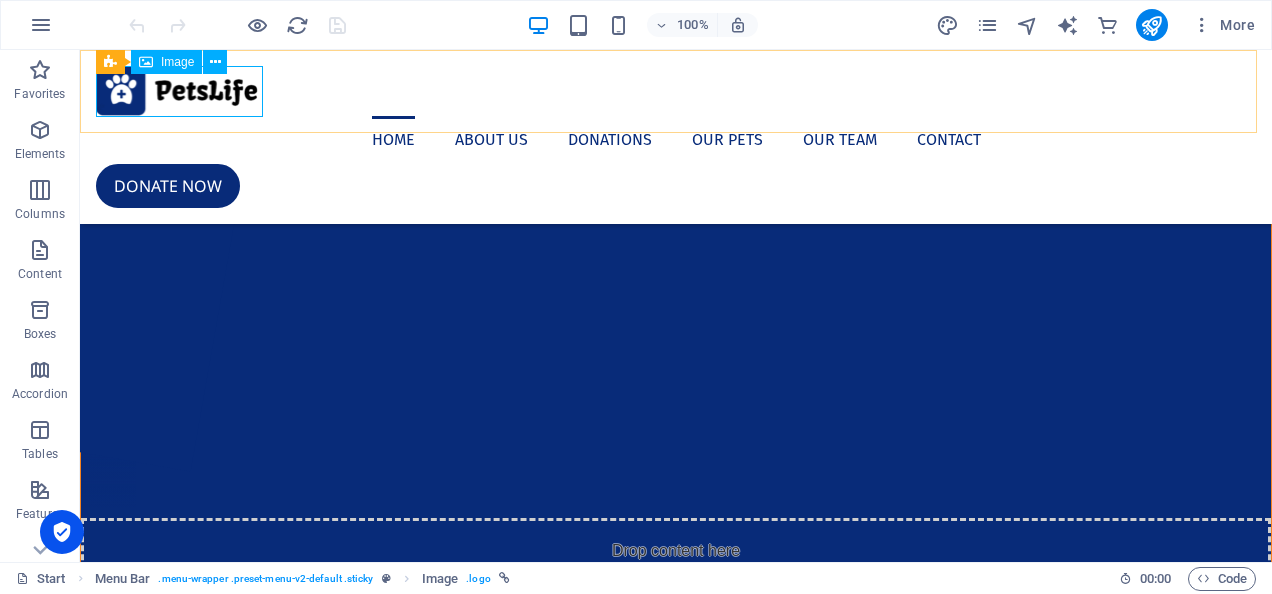 click at bounding box center (146, 62) 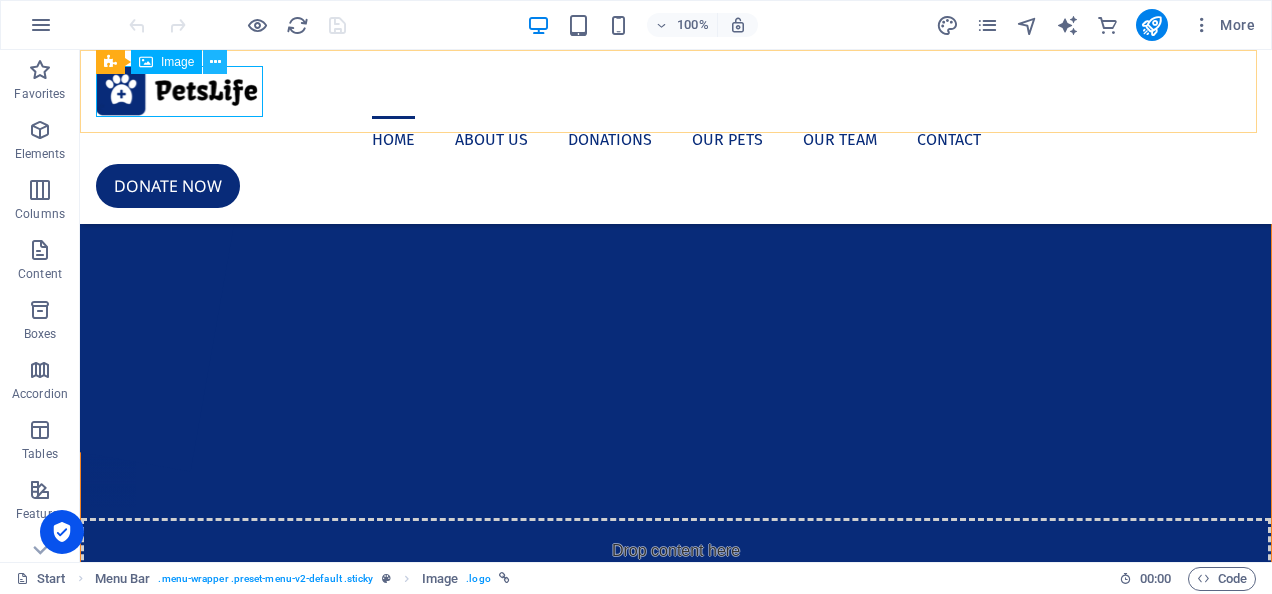 click at bounding box center [215, 62] 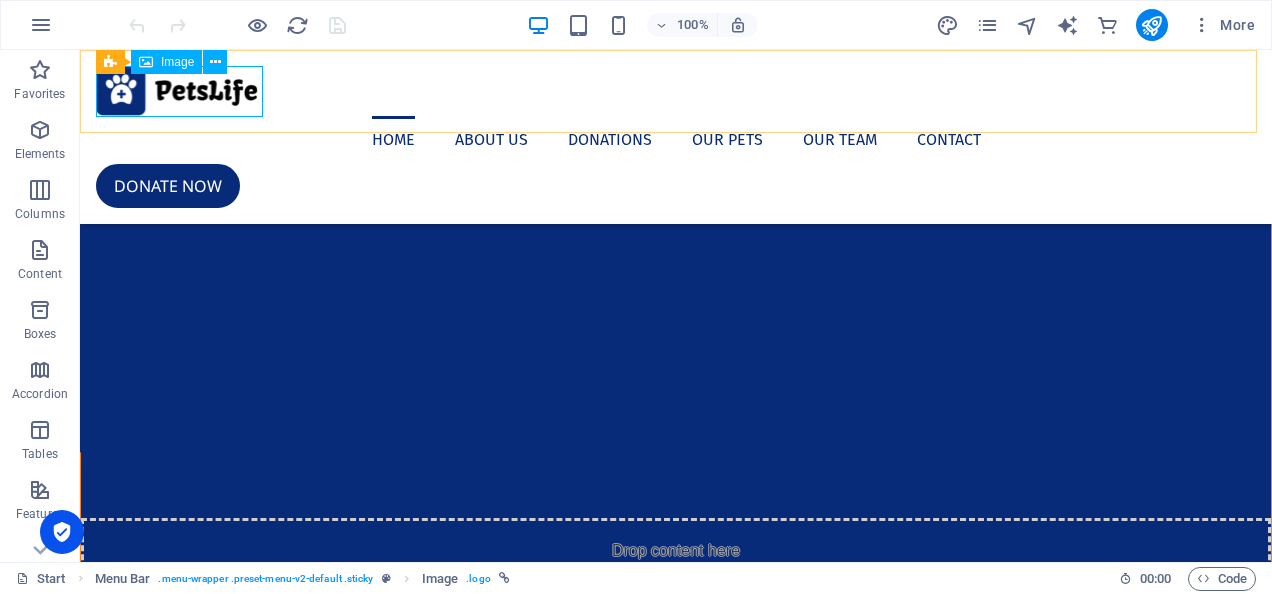 click at bounding box center [676, 91] 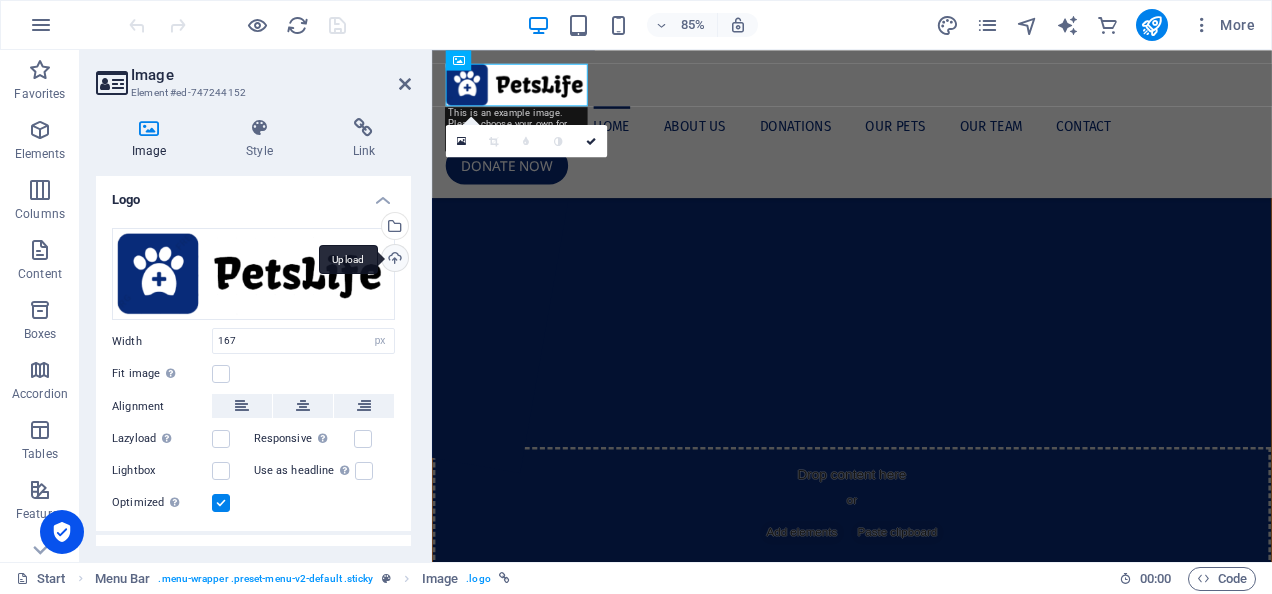 click on "Upload" at bounding box center [393, 260] 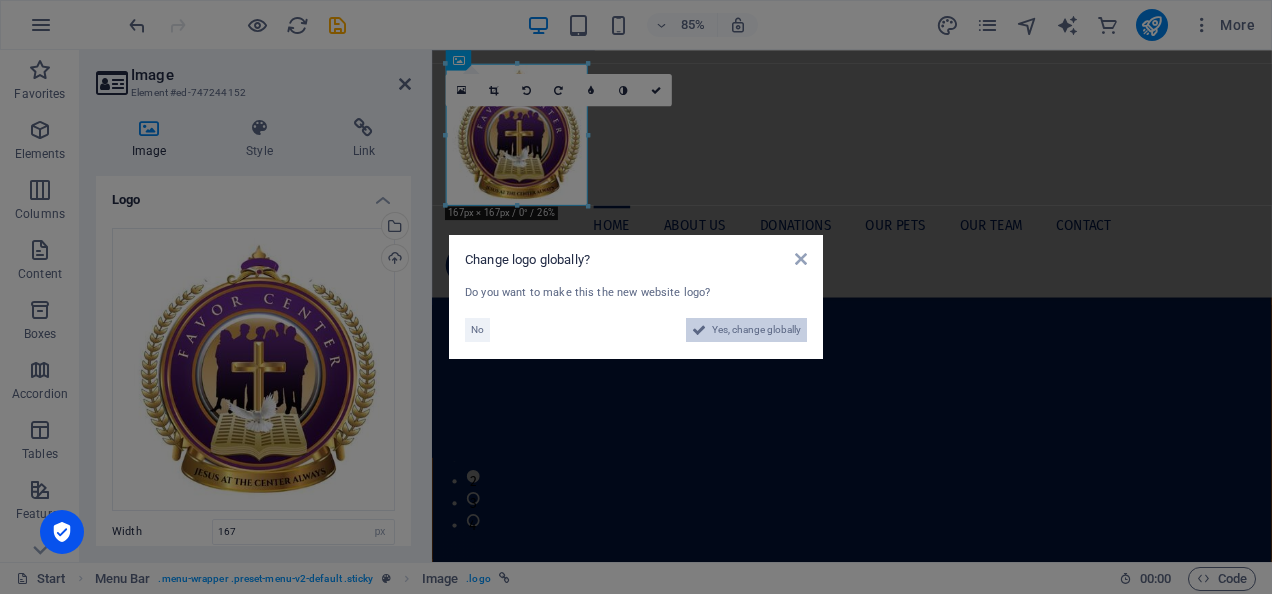 click on "Yes, change globally" at bounding box center (756, 330) 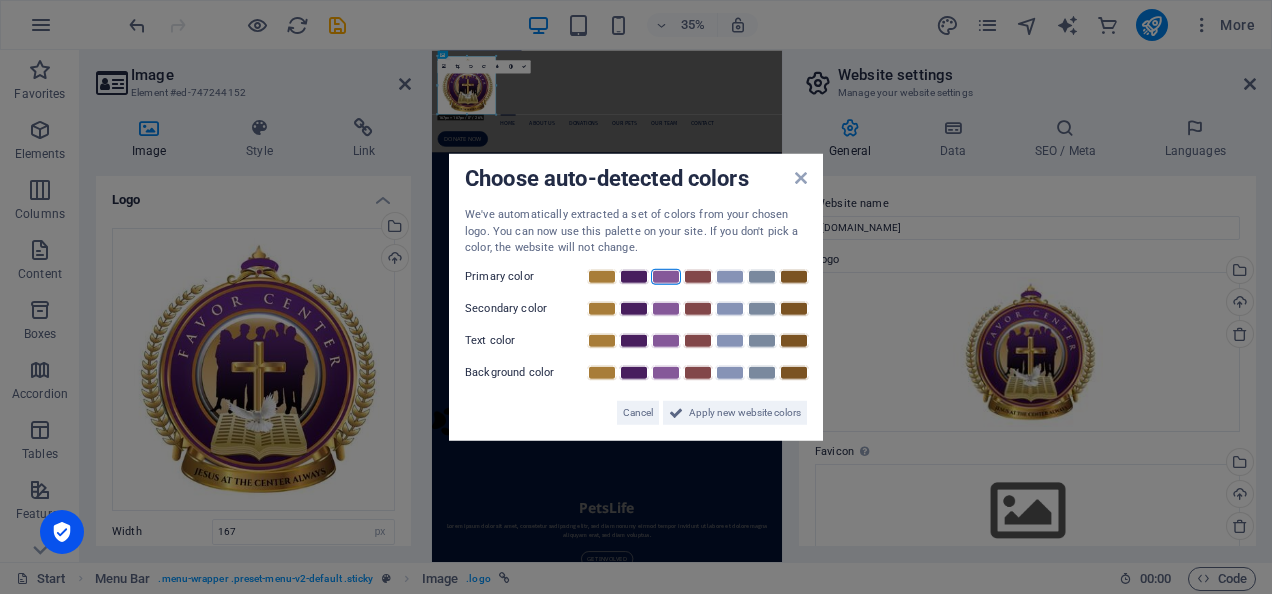 click at bounding box center (666, 276) 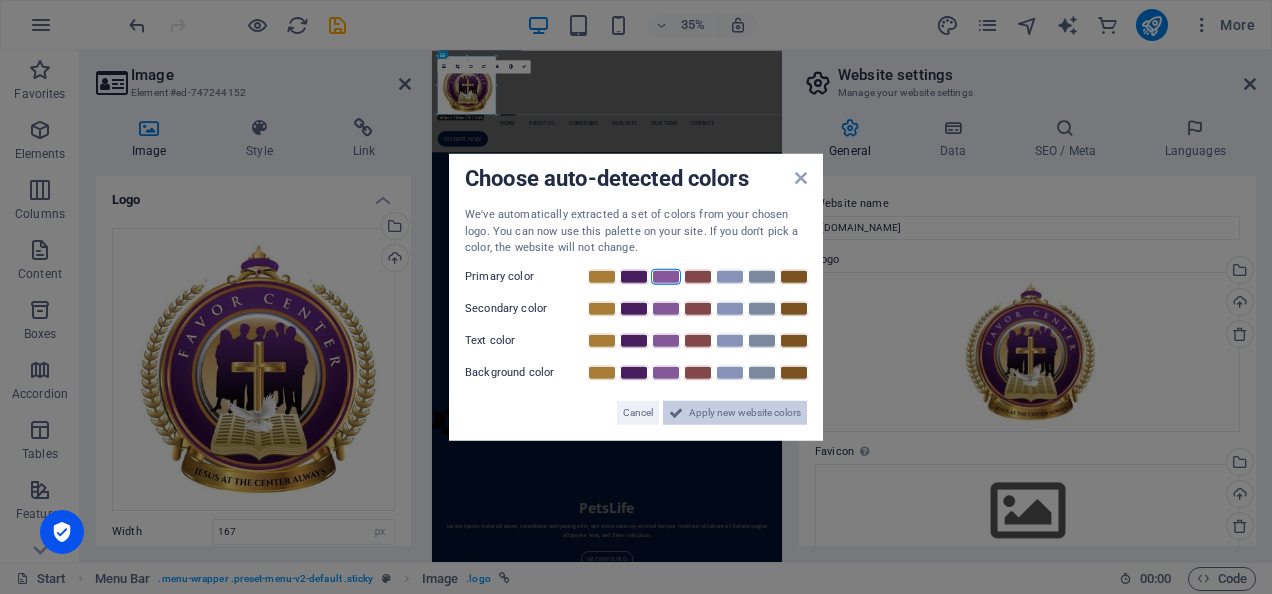 click on "Apply new website colors" at bounding box center (745, 412) 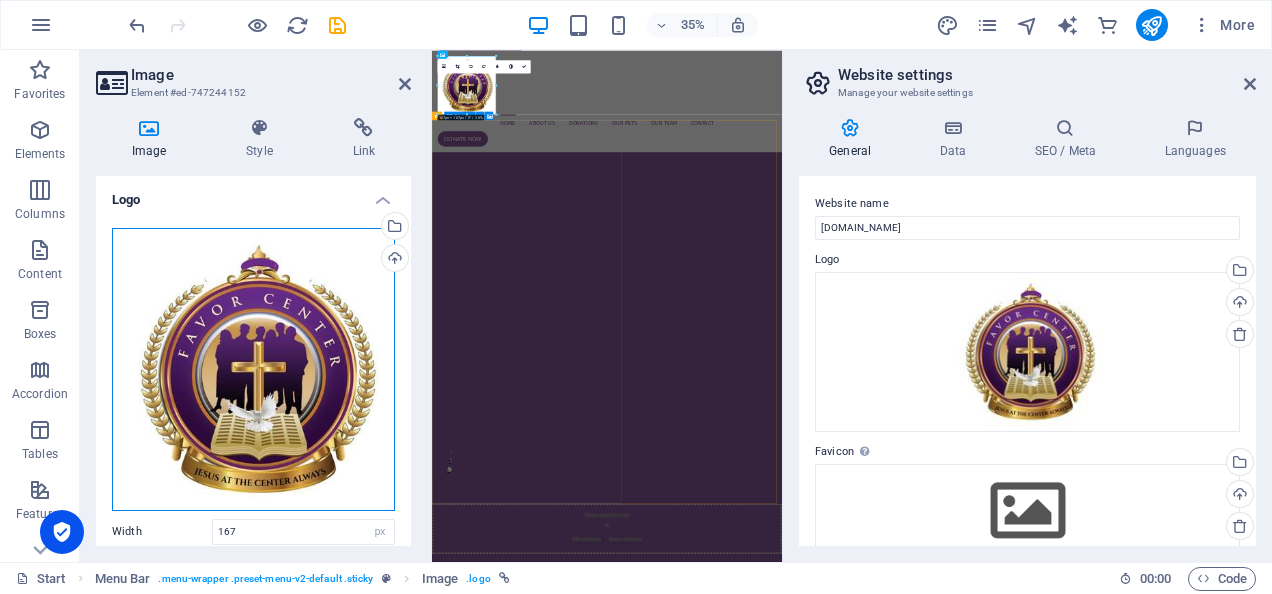 click on "Drag files here, click to choose files or select files from Files or our free stock photos & videos" at bounding box center [253, 369] 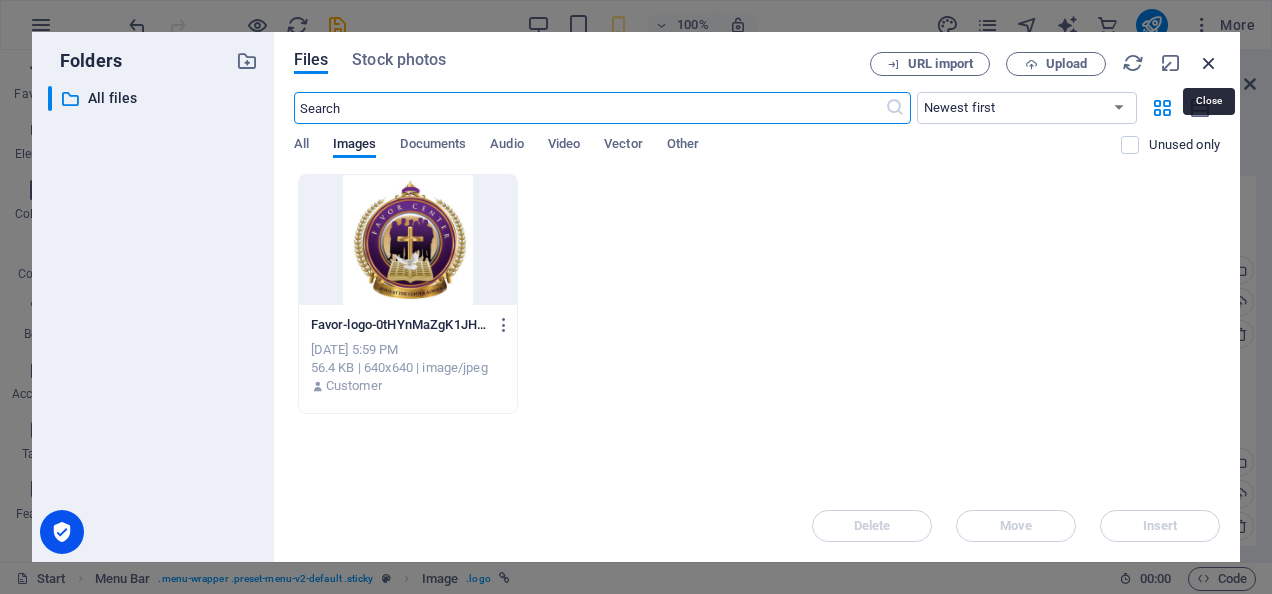 click at bounding box center [1209, 63] 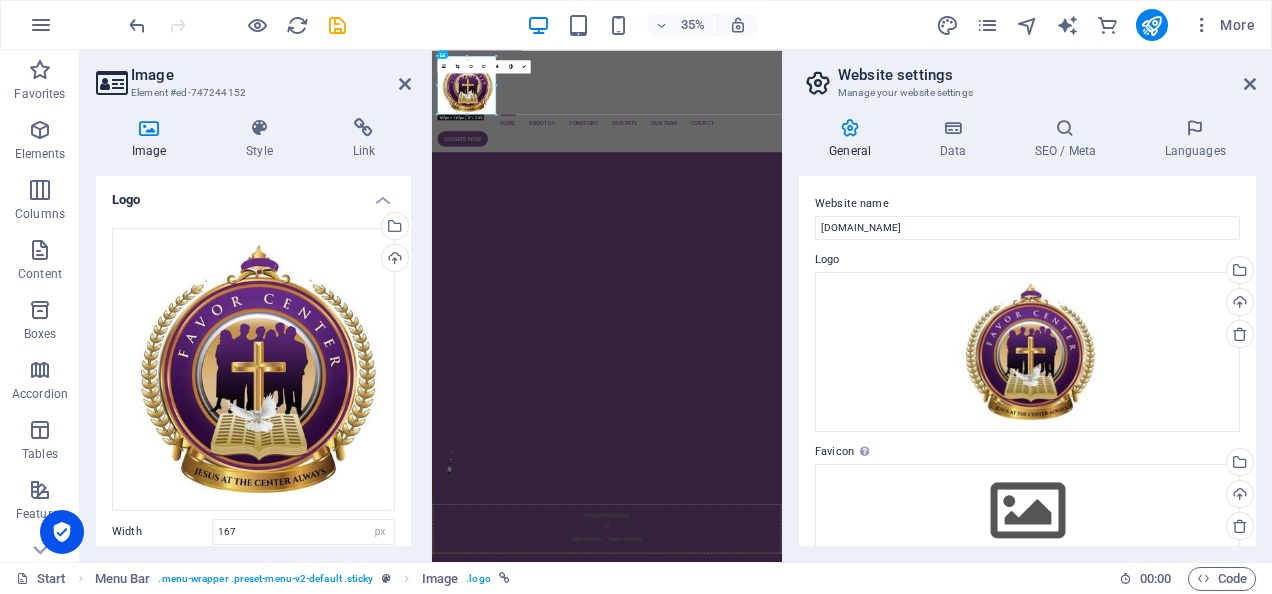 click at bounding box center [-920, 250] 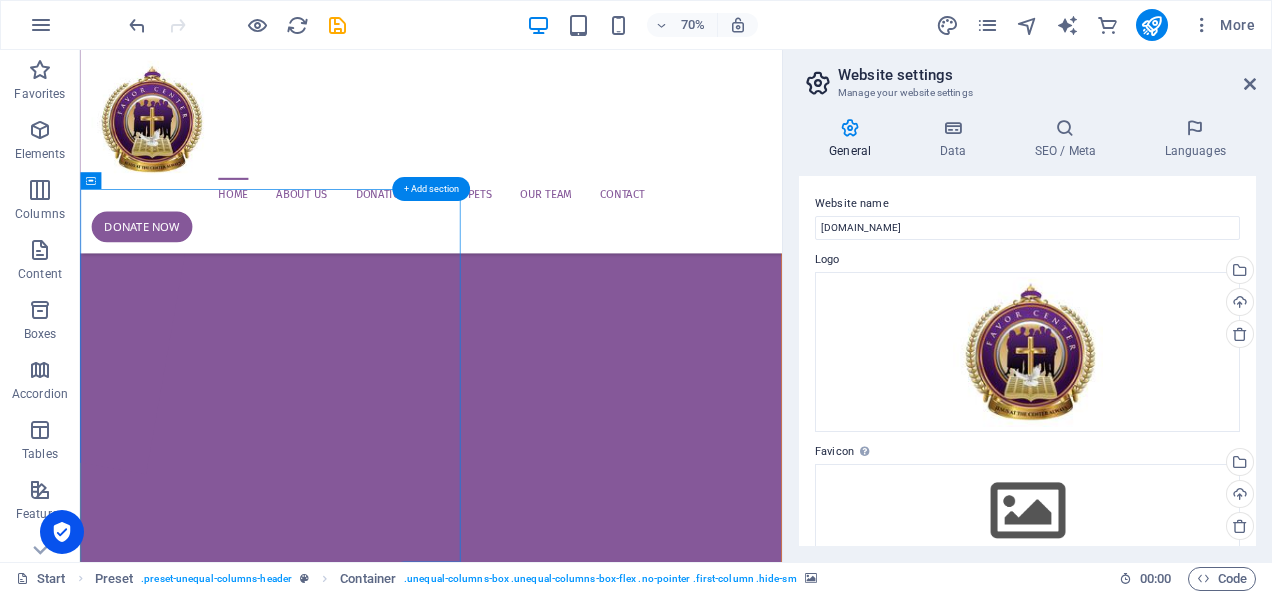 click at bounding box center [-1274, 250] 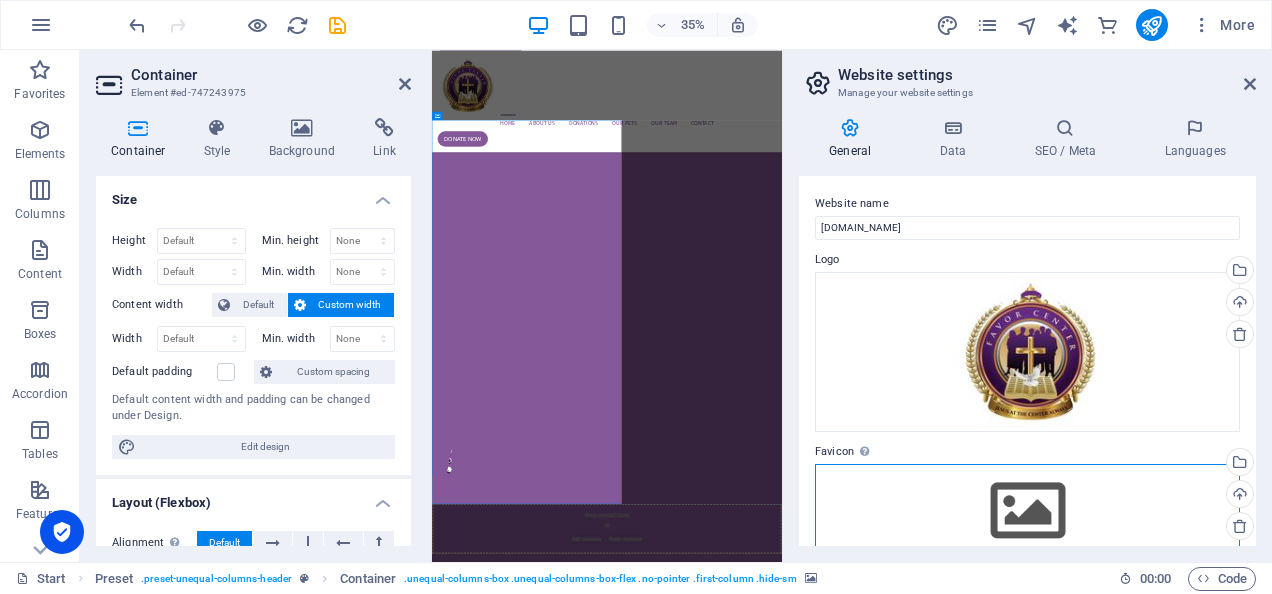 click on "Drag files here, click to choose files or select files from Files or our free stock photos & videos" at bounding box center [1027, 511] 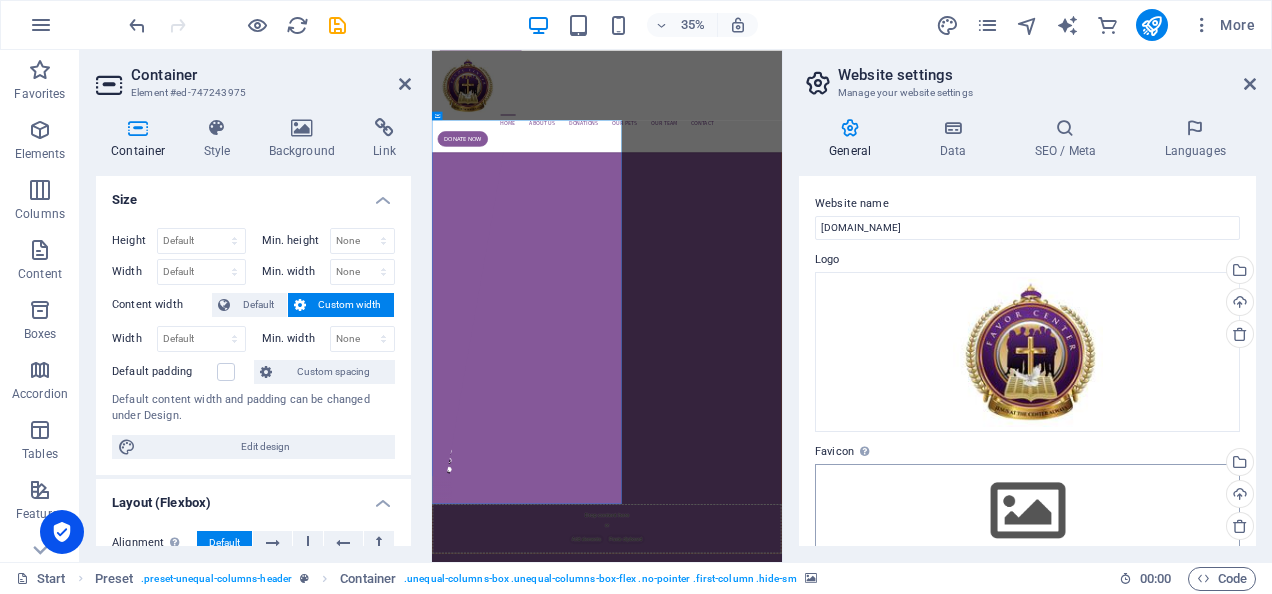 scroll, scrollTop: 806, scrollLeft: 0, axis: vertical 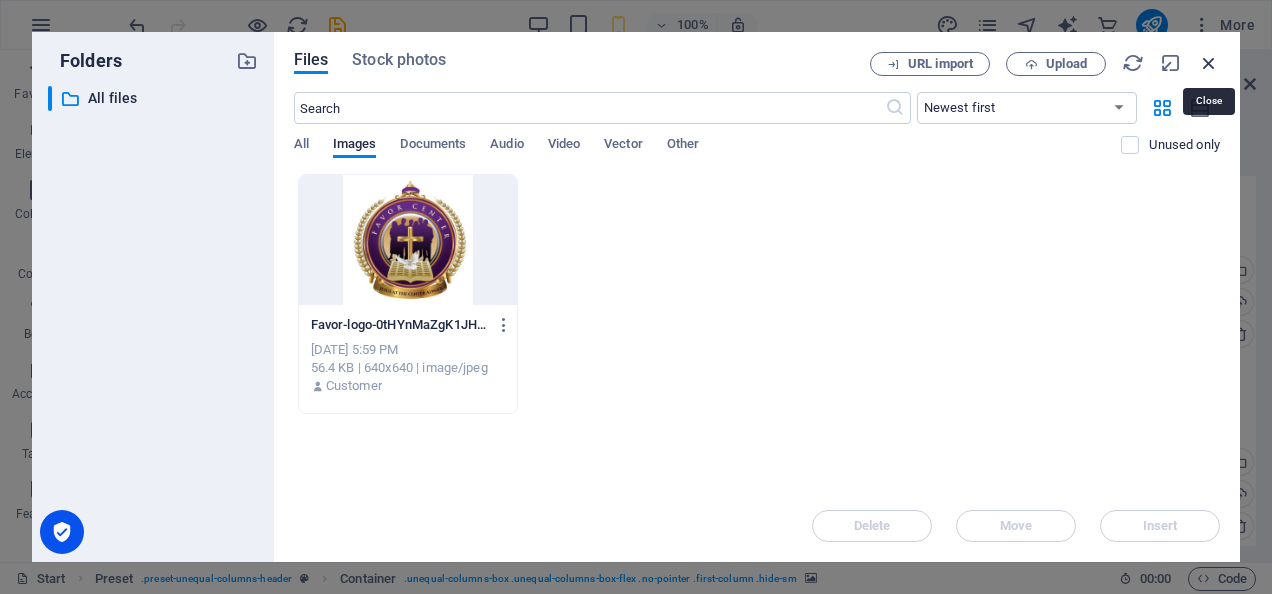 click at bounding box center (1209, 63) 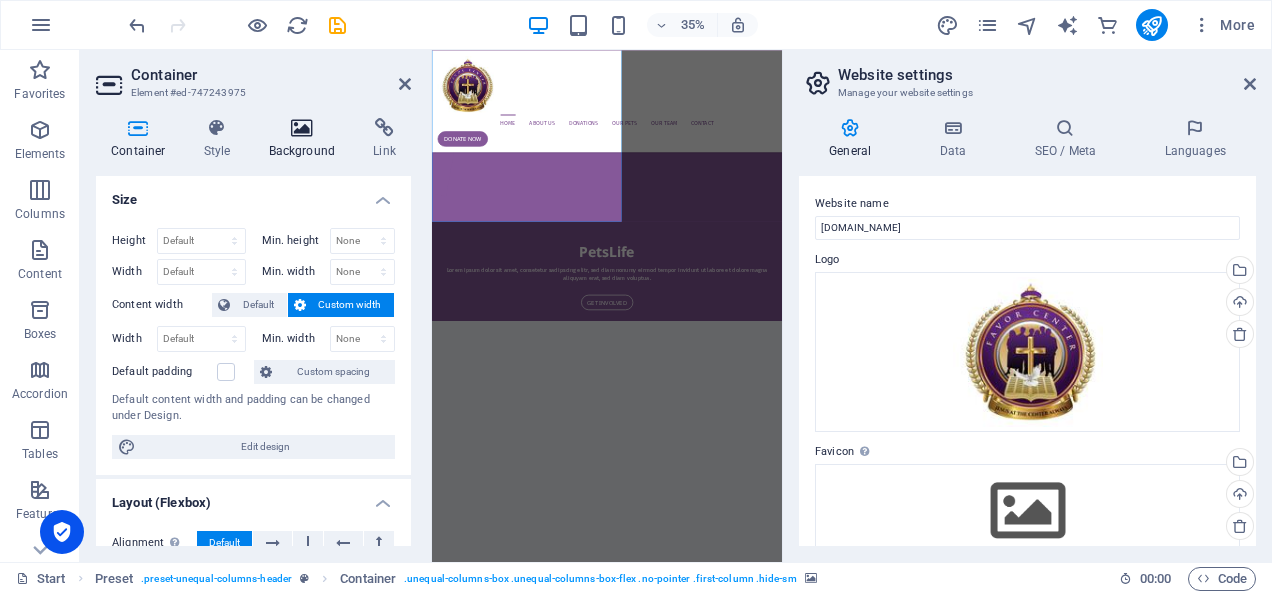 click at bounding box center (302, 128) 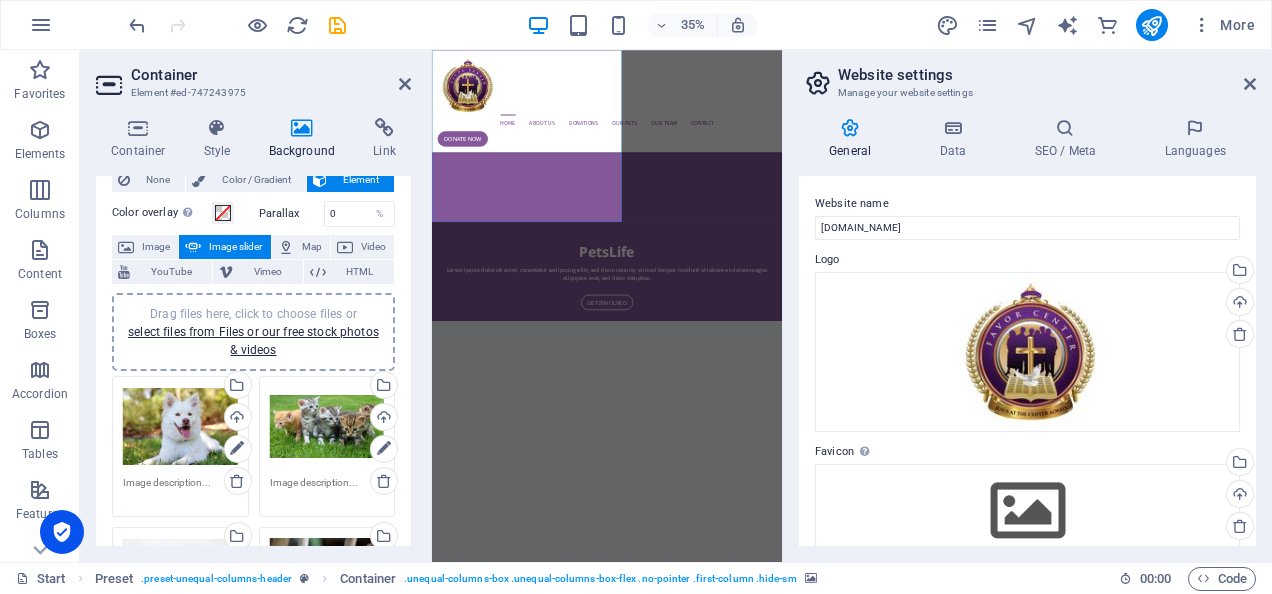 scroll, scrollTop: 55, scrollLeft: 0, axis: vertical 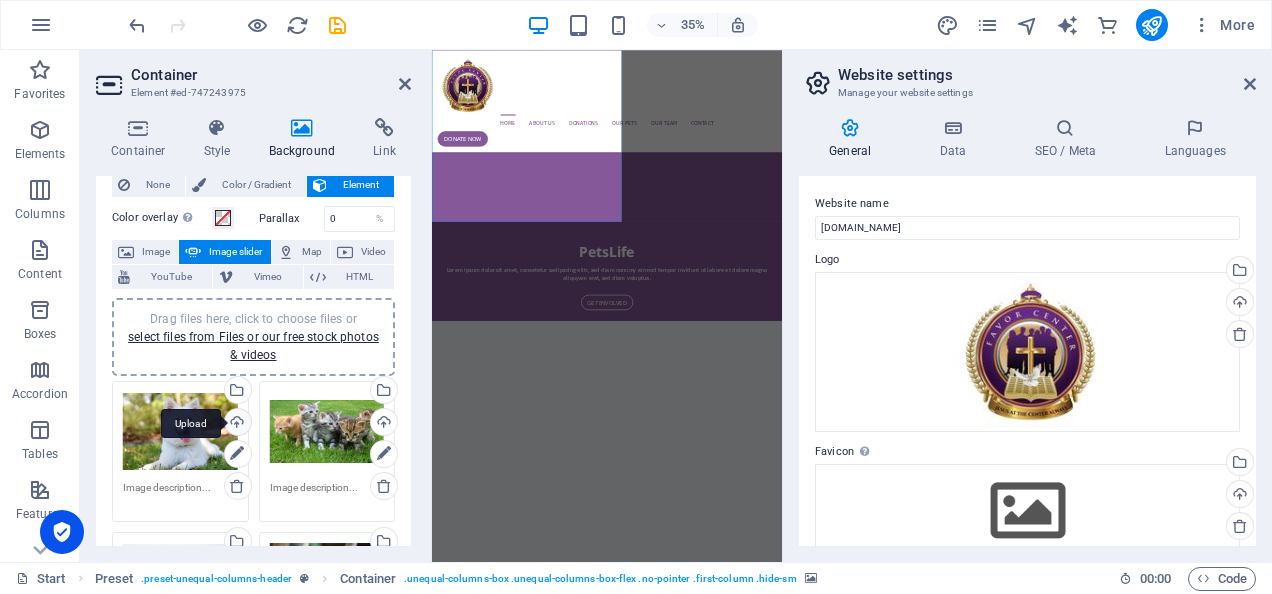 click on "Upload" at bounding box center [236, 424] 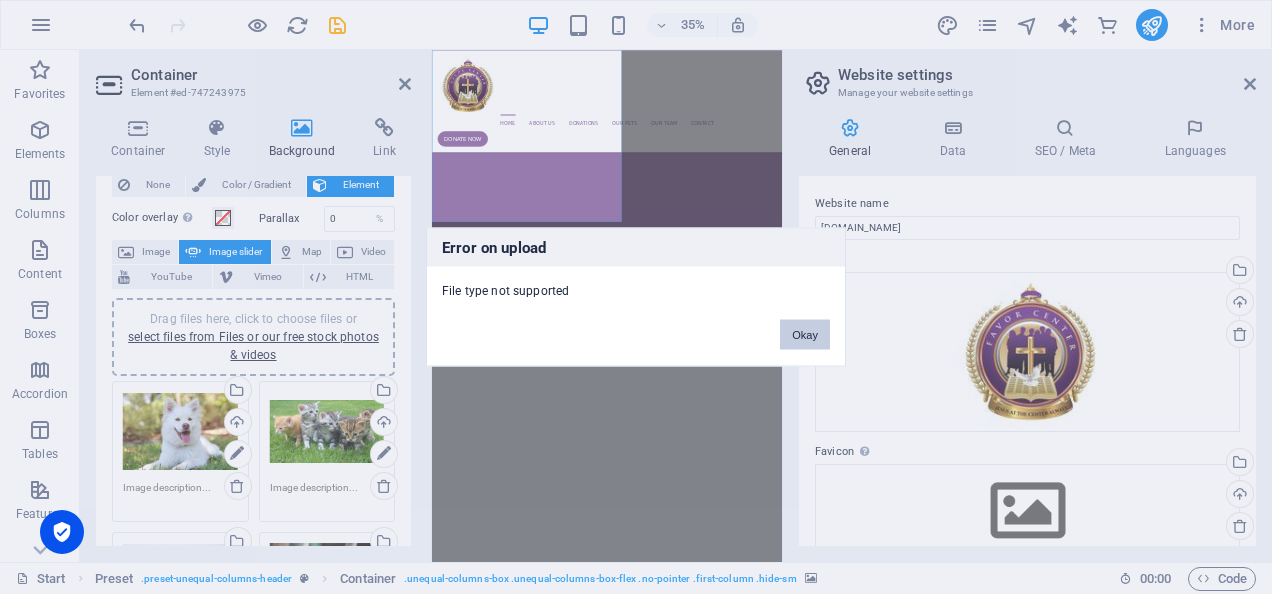 click on "Okay" at bounding box center [805, 335] 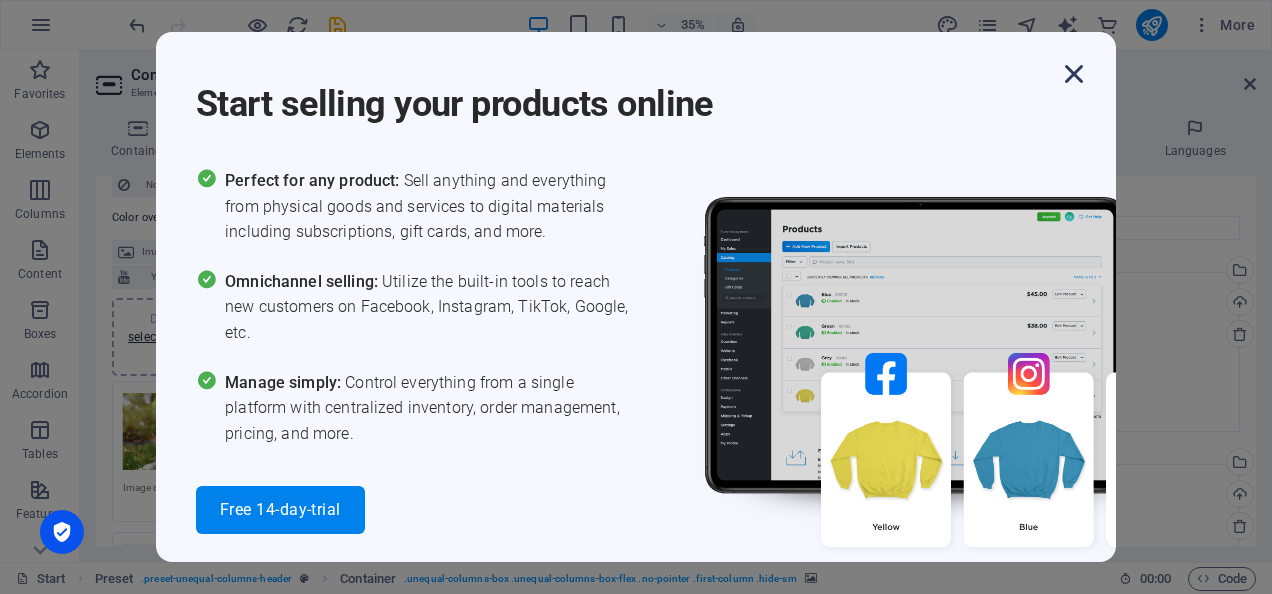 click at bounding box center (1074, 74) 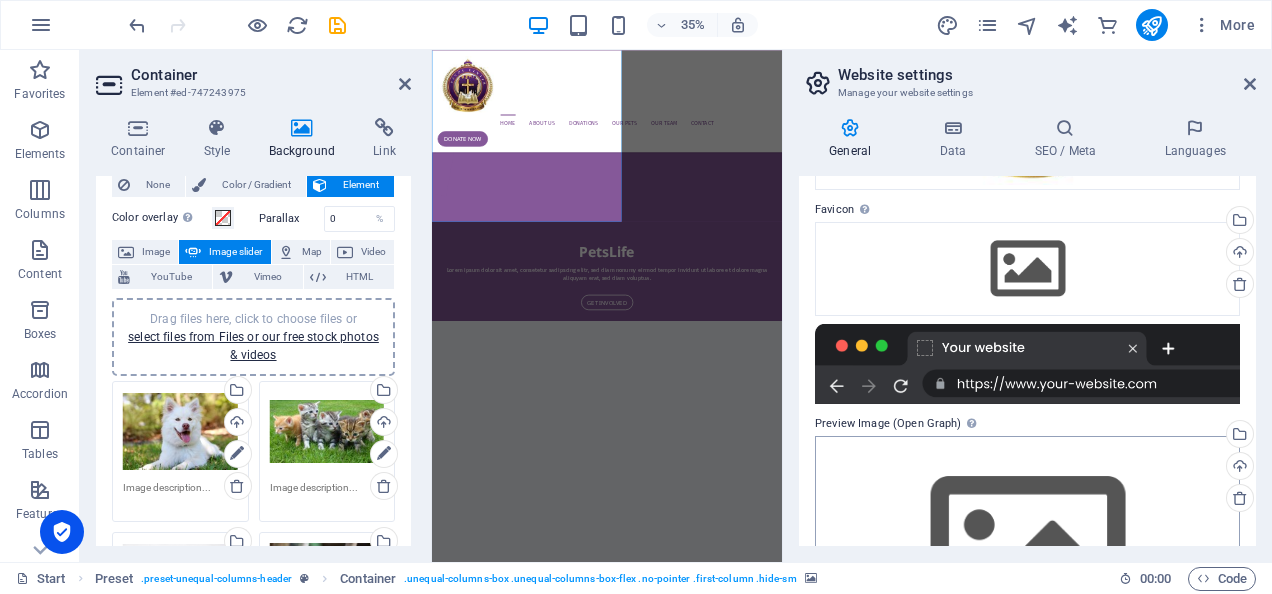 scroll, scrollTop: 377, scrollLeft: 0, axis: vertical 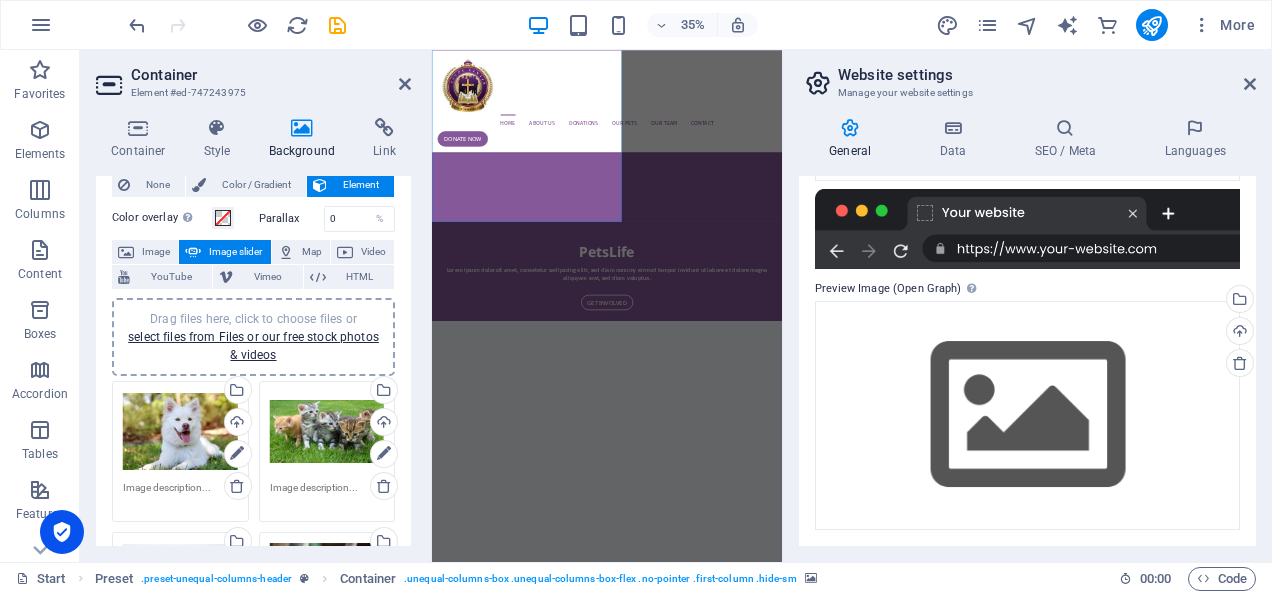 click on "Background" at bounding box center [306, 139] 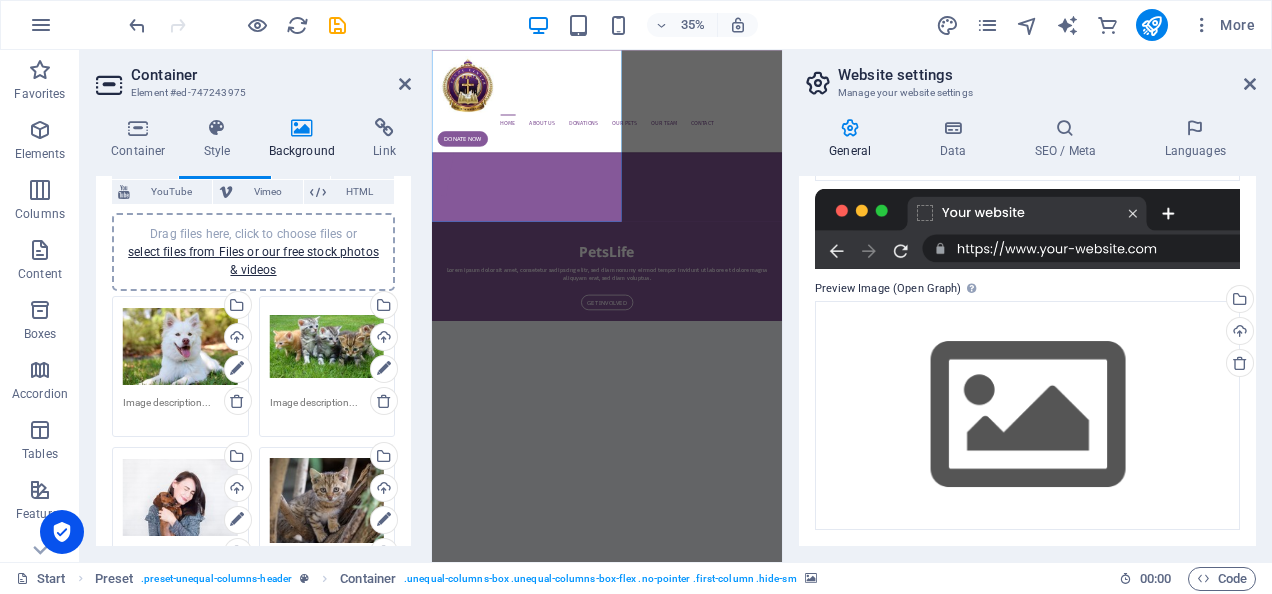 scroll, scrollTop: 139, scrollLeft: 0, axis: vertical 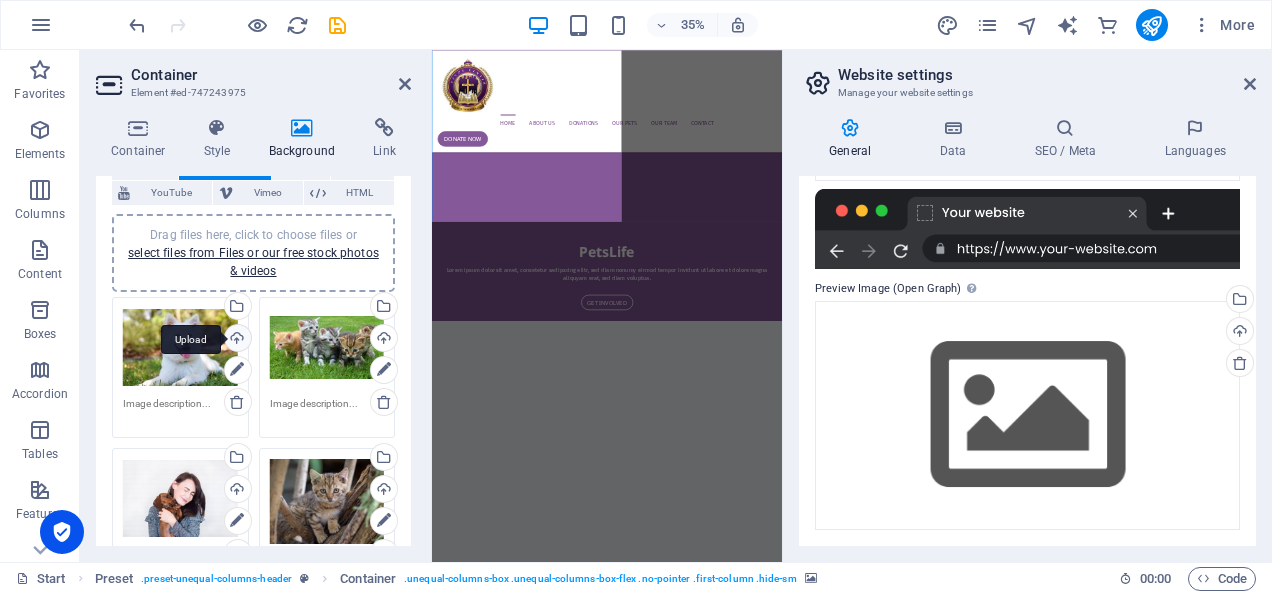 click on "Upload" at bounding box center (236, 340) 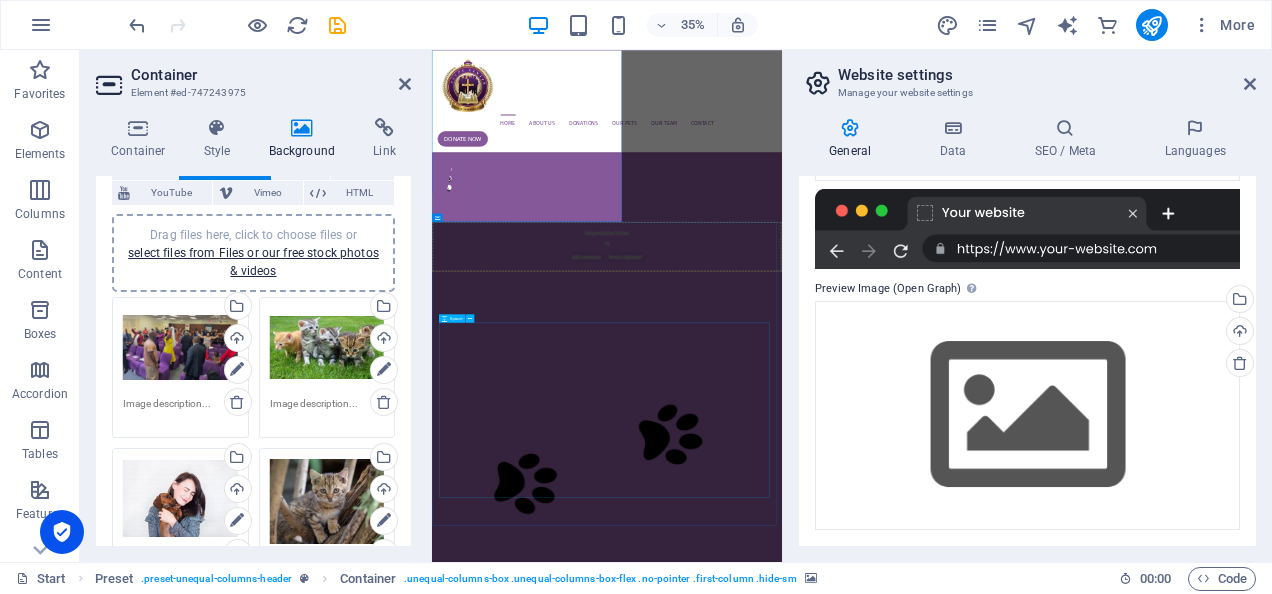 click at bounding box center [932, 3472] 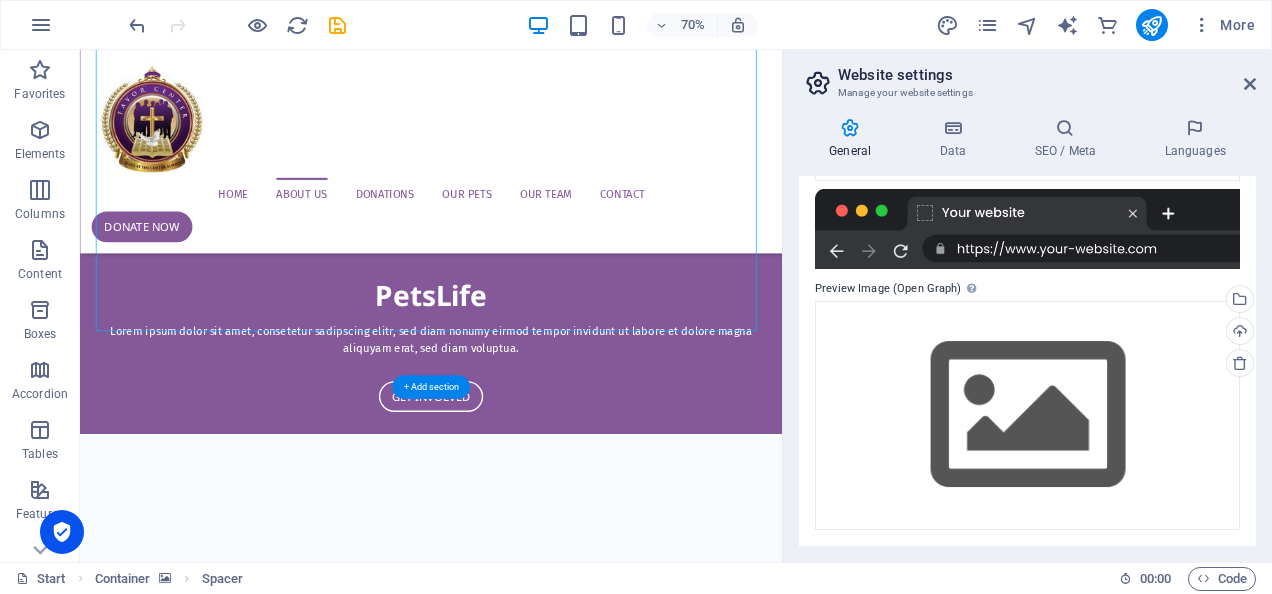 scroll, scrollTop: 1162, scrollLeft: 0, axis: vertical 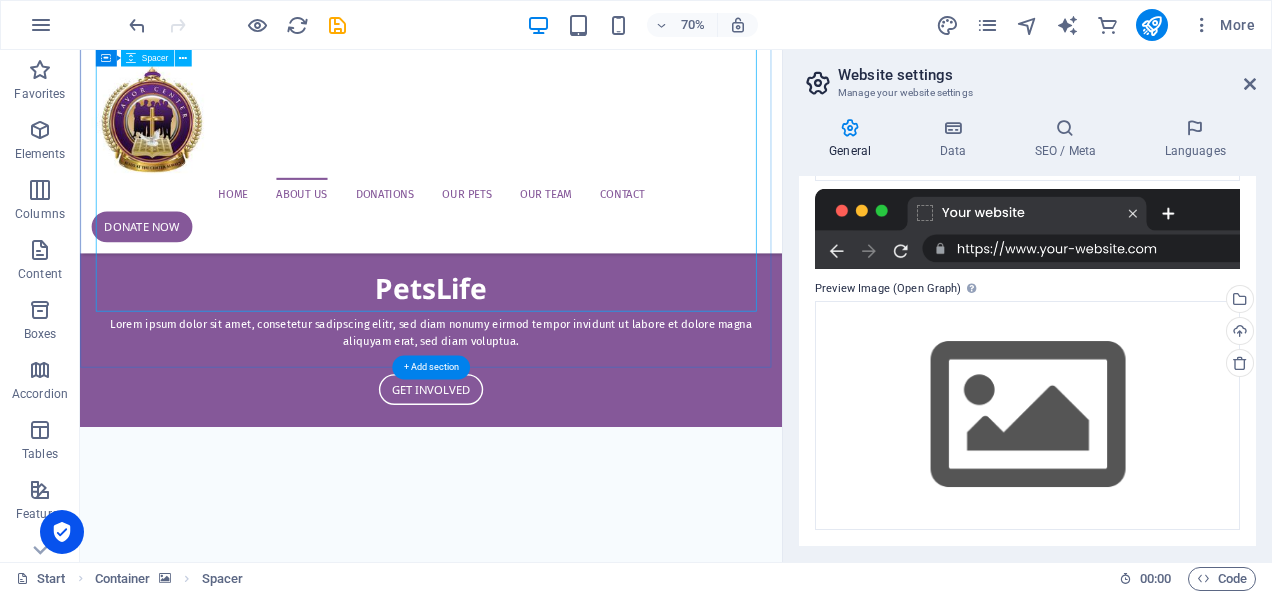 click at bounding box center [582, 2020] 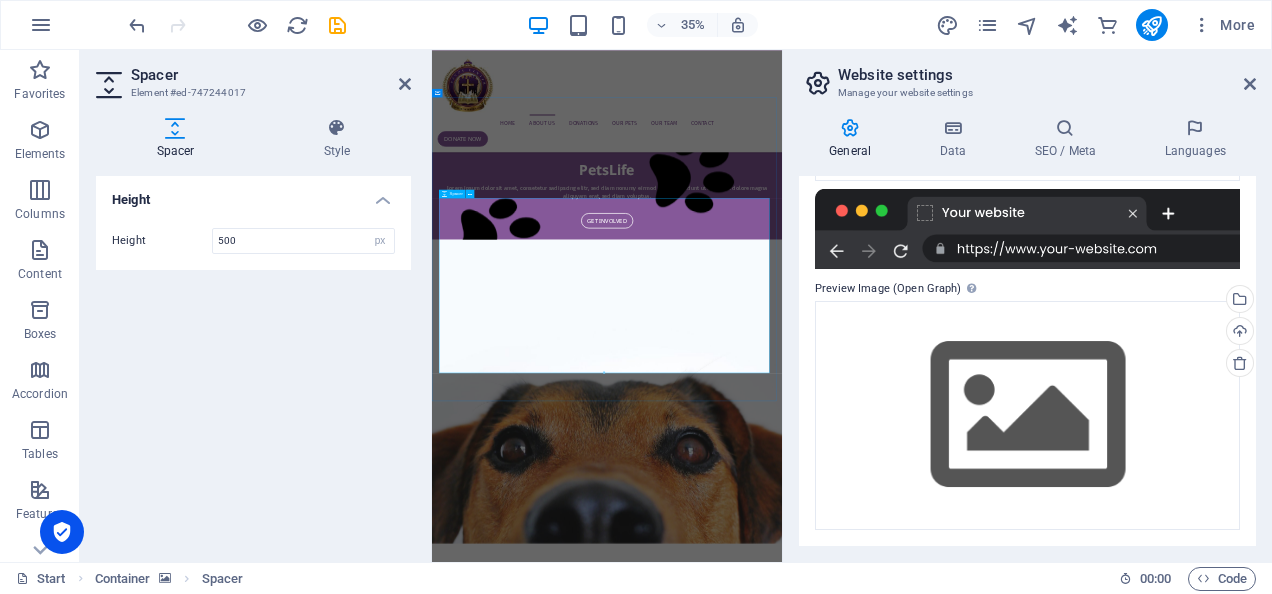 click at bounding box center (932, 2020) 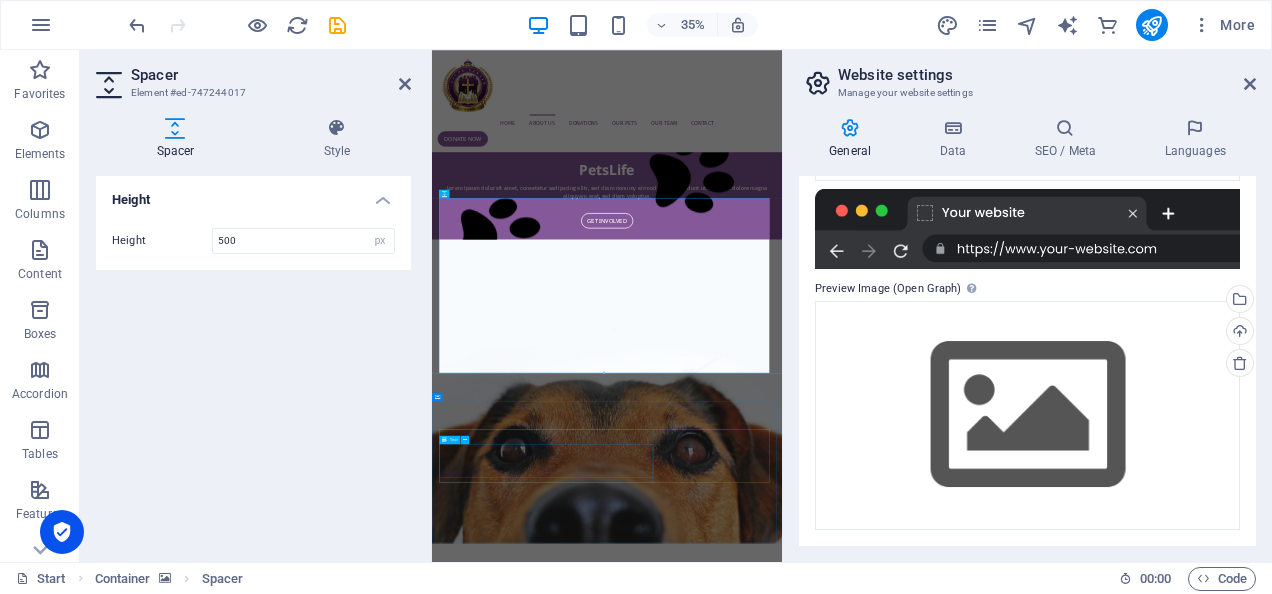 click on "Lorem ipsum dolor sit amet, consetetur sadipscing elitr, sed diam nonumy eirmod tempor invidunt ut labore et dolore magna aliquyam erat, sed diam voluptua. At vero eos et accusam et [PERSON_NAME] duo [PERSON_NAME] et ea rebum. Stet clita kasd gubergren, no sea takimata sanctus est Lorem ipsum dolor sit amet." at bounding box center (932, 2915) 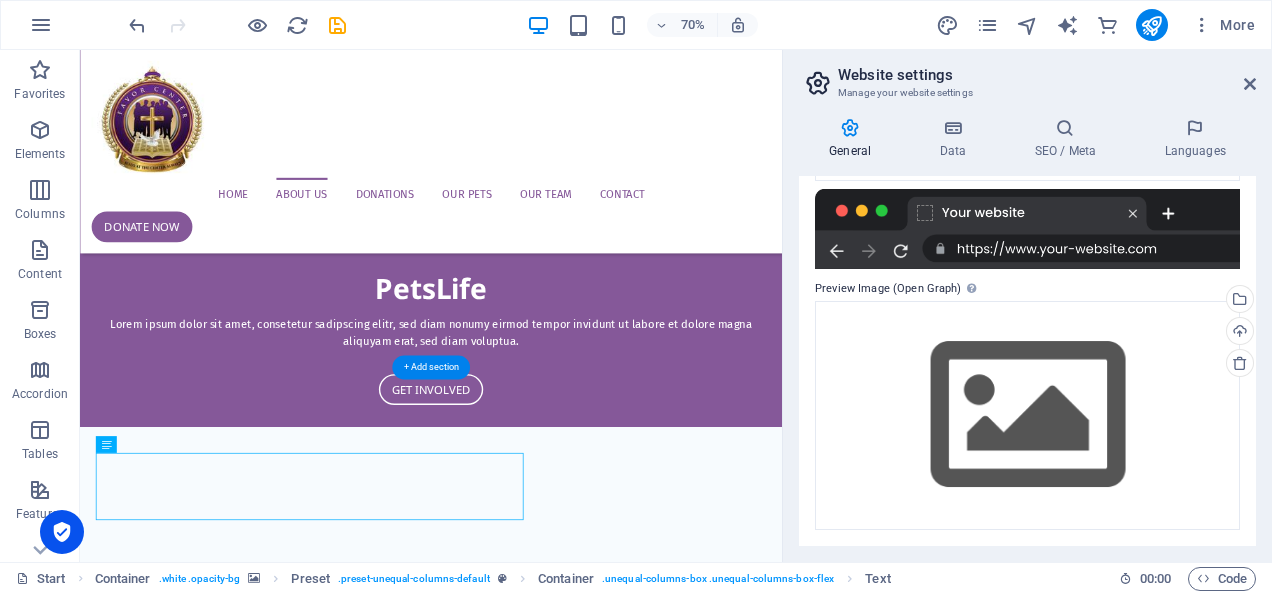 click at bounding box center [581, 1024] 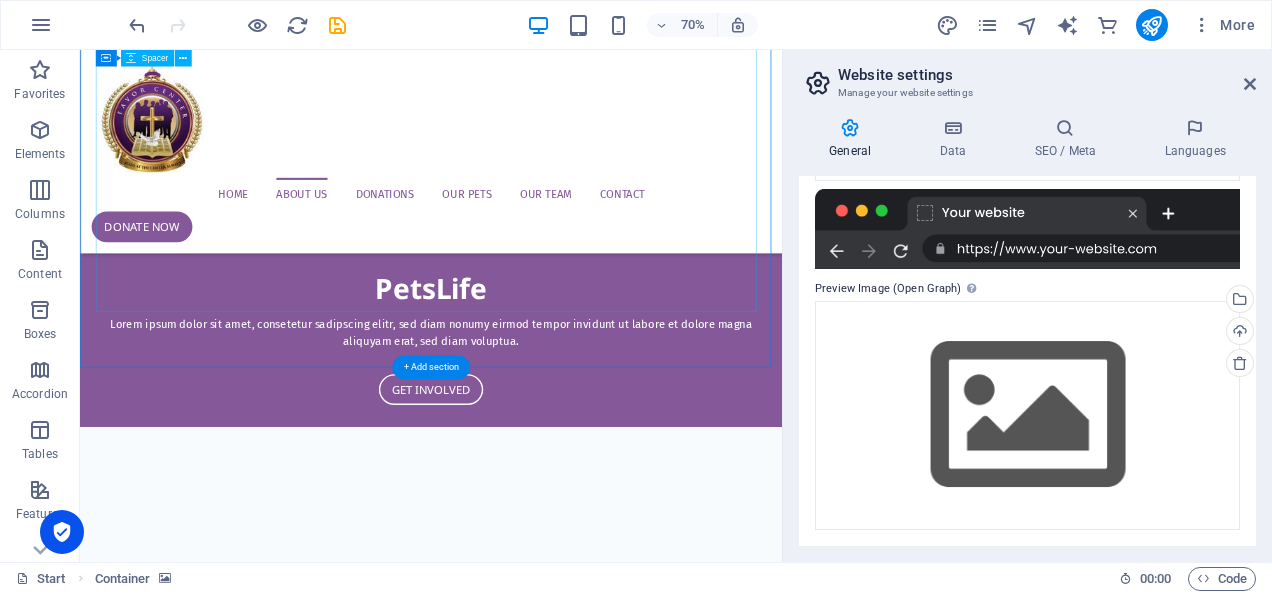 click at bounding box center (582, 2020) 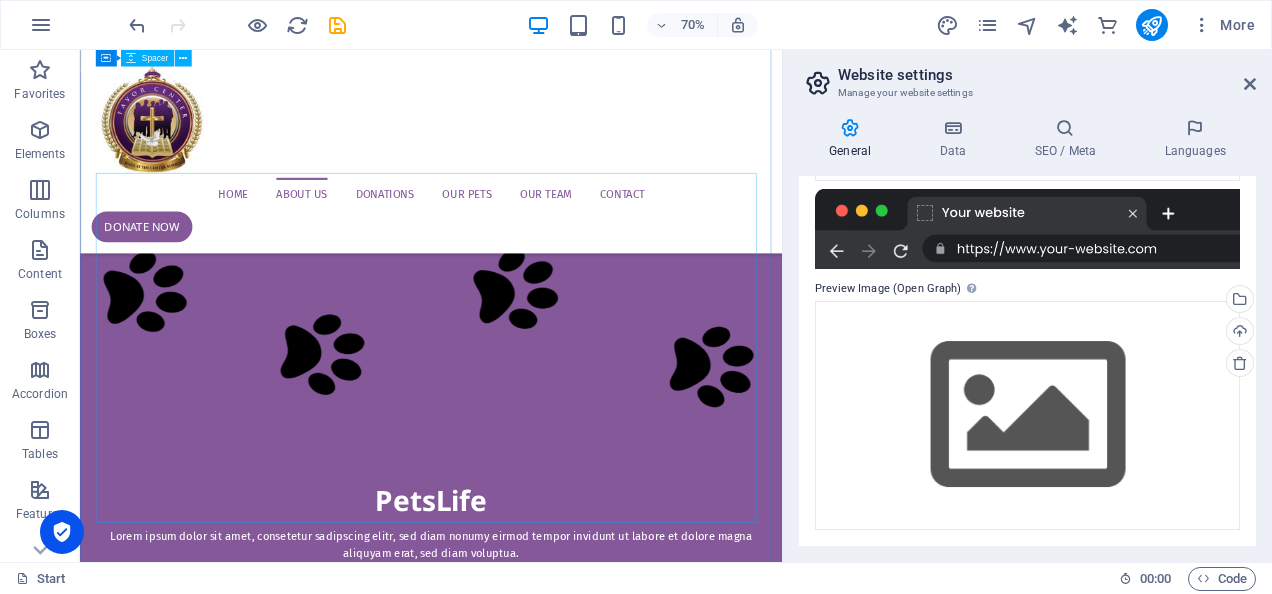 scroll, scrollTop: 857, scrollLeft: 0, axis: vertical 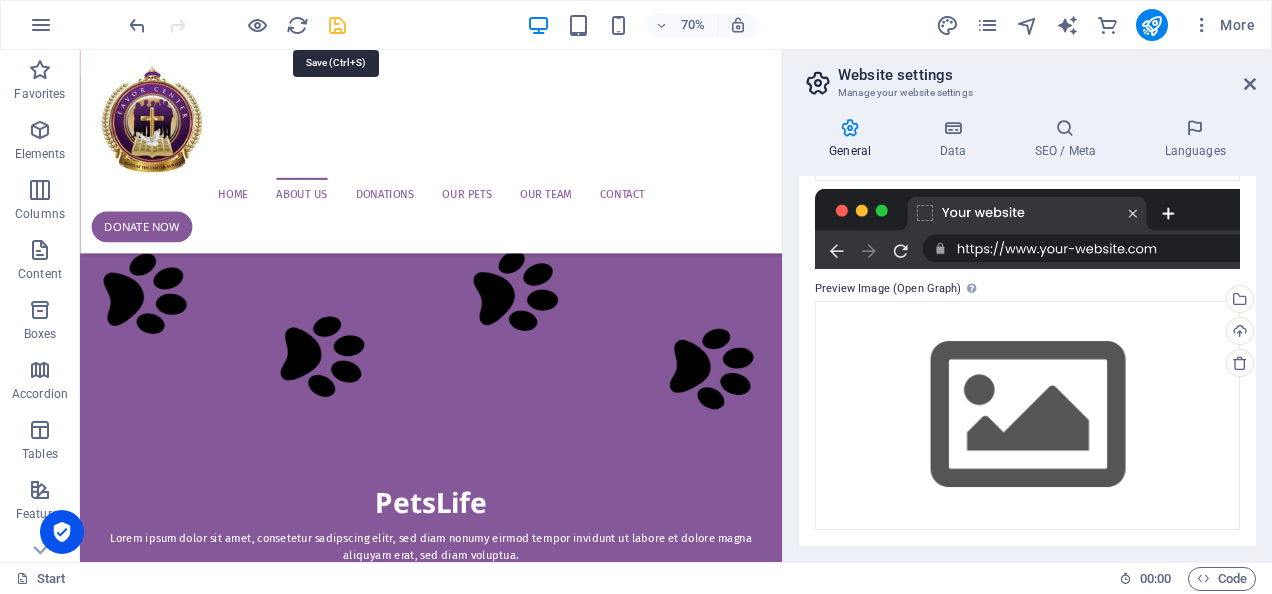 click at bounding box center [337, 25] 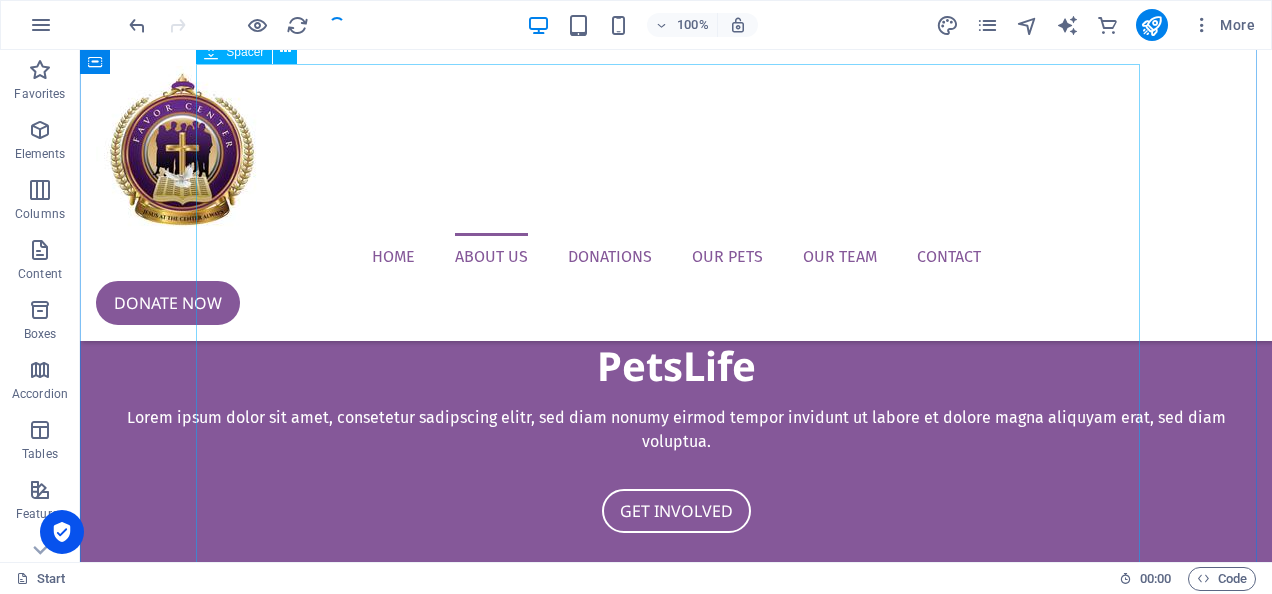 click at bounding box center [676, 1995] 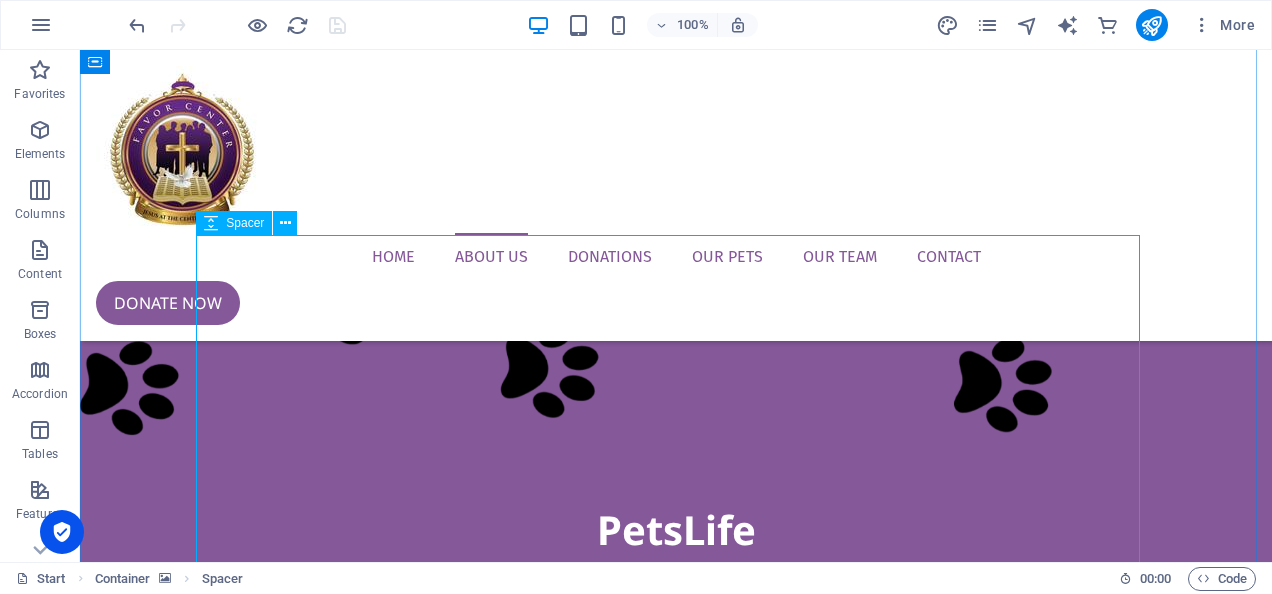 scroll, scrollTop: 684, scrollLeft: 0, axis: vertical 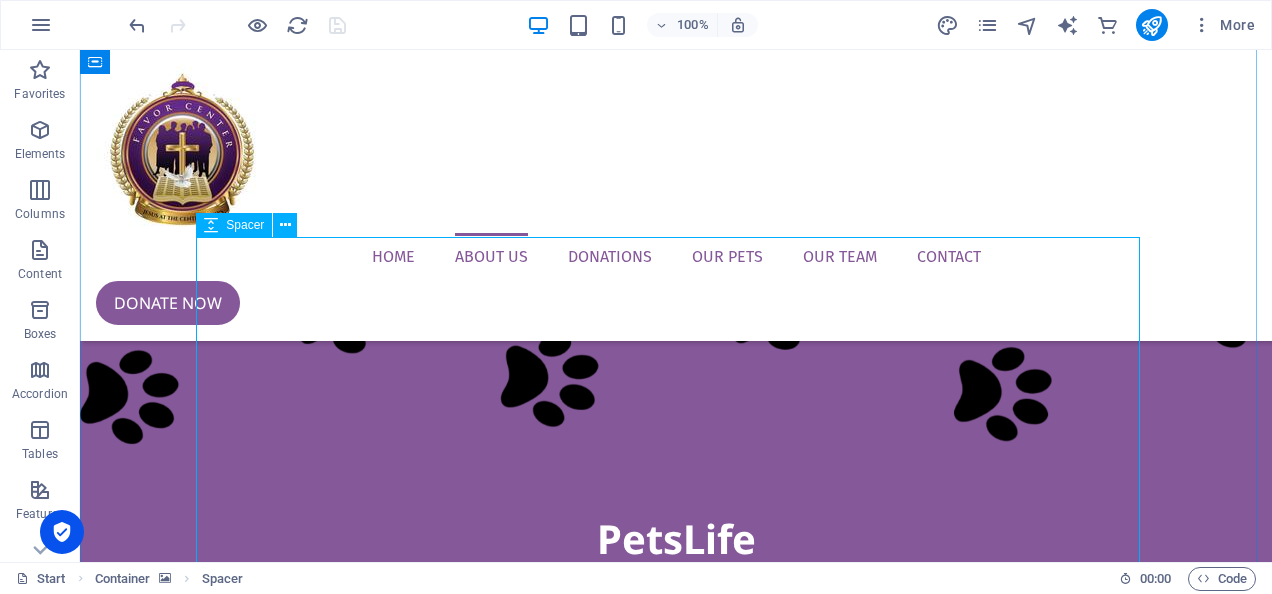 click at bounding box center (676, 2168) 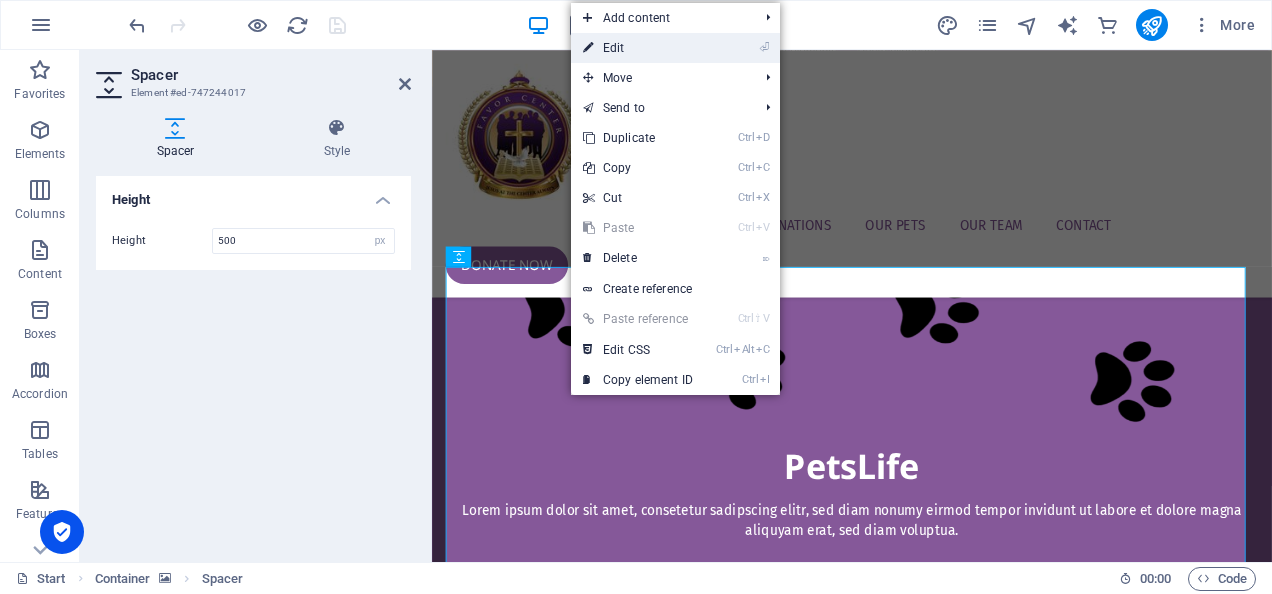 click on "⏎  Edit" at bounding box center [638, 48] 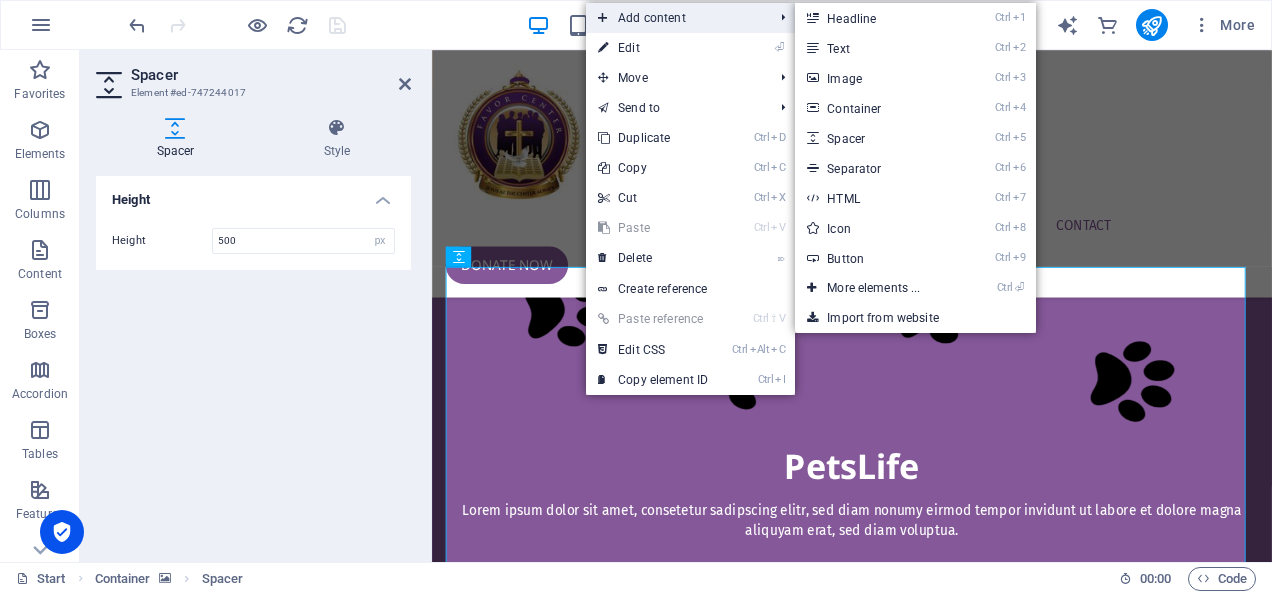 click on "Add content" at bounding box center (675, 18) 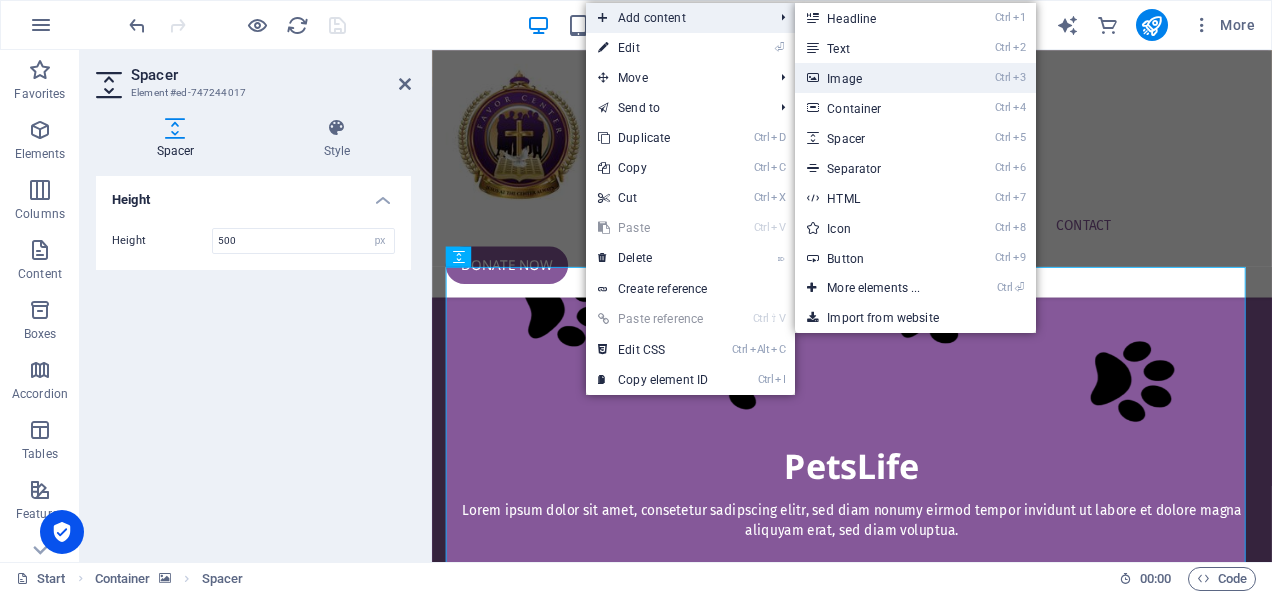 click on "Ctrl 3  Image" at bounding box center [877, 78] 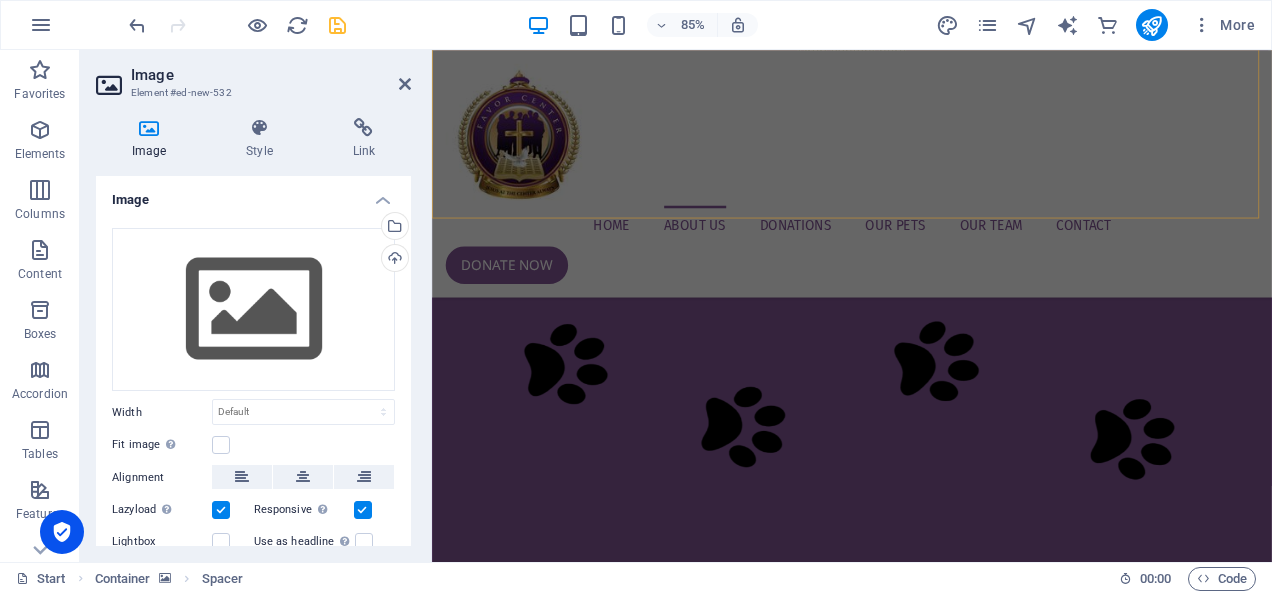 scroll, scrollTop: 1149, scrollLeft: 0, axis: vertical 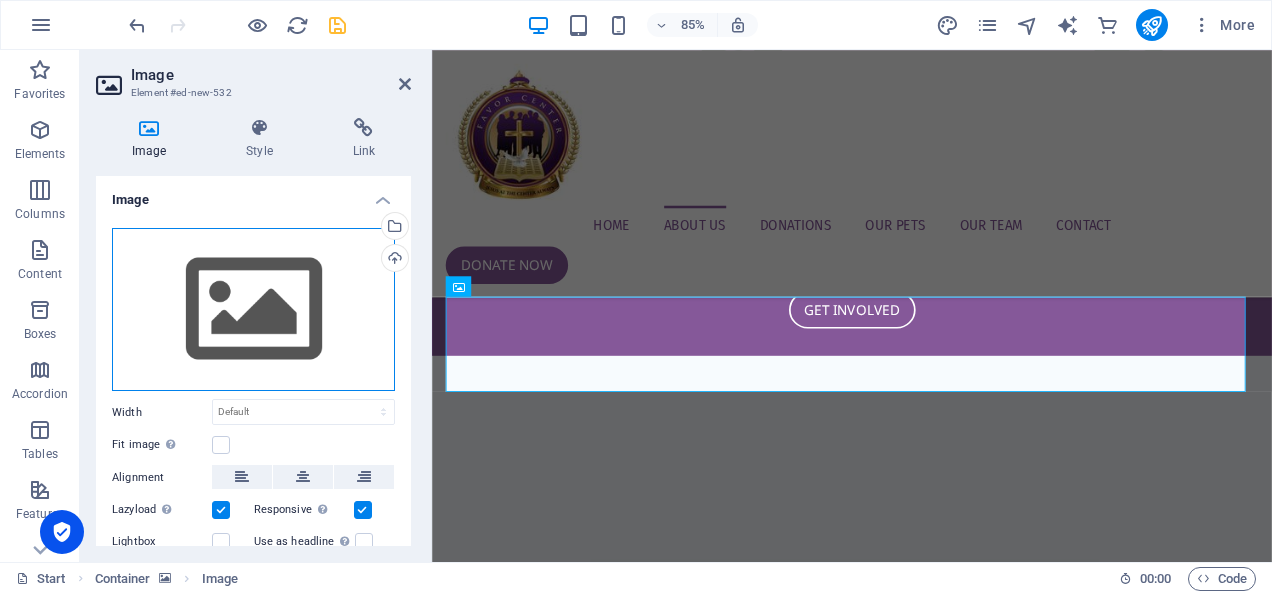 click on "Drag files here, click to choose files or select files from Files or our free stock photos & videos" at bounding box center [253, 310] 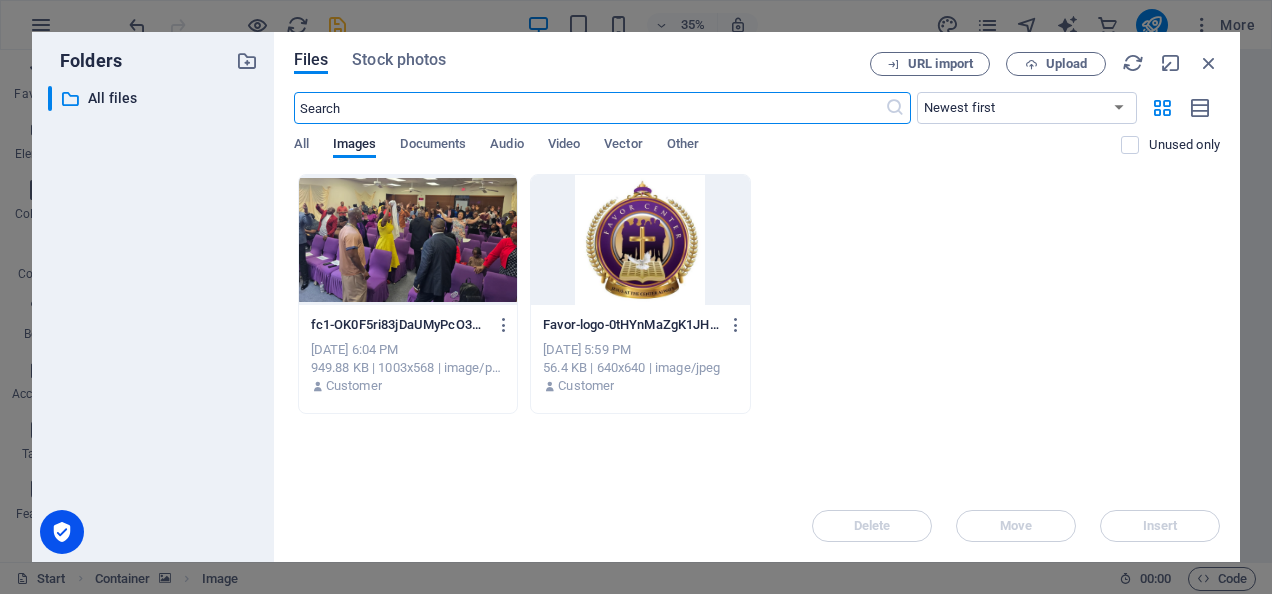 click at bounding box center [408, 240] 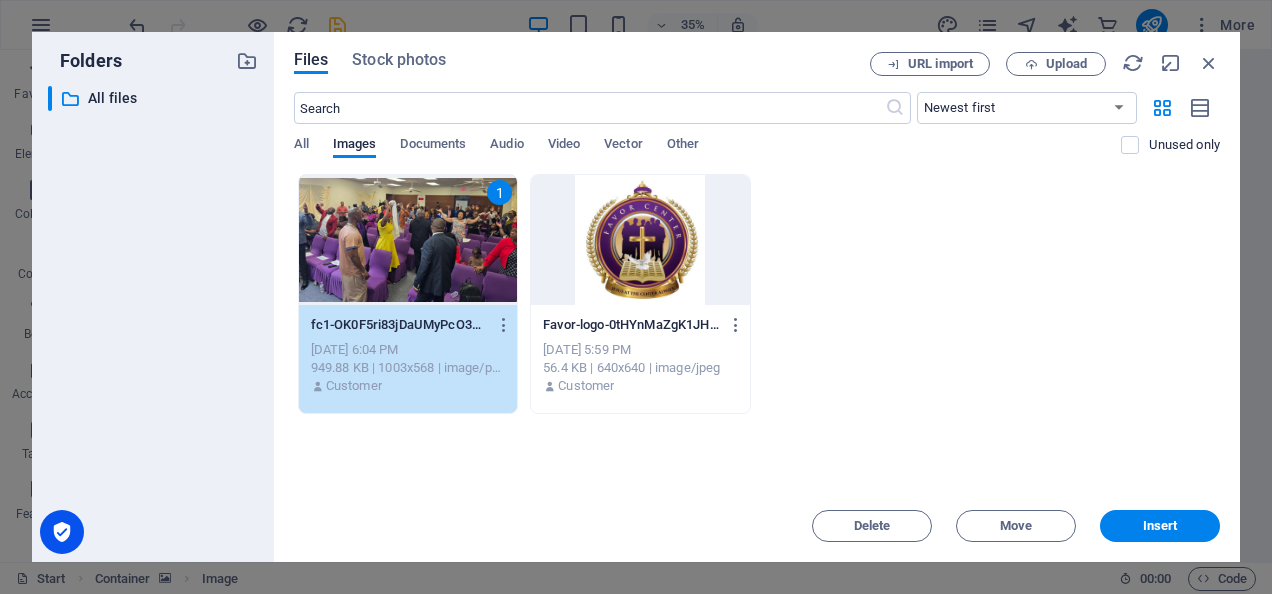click on "1" at bounding box center [408, 240] 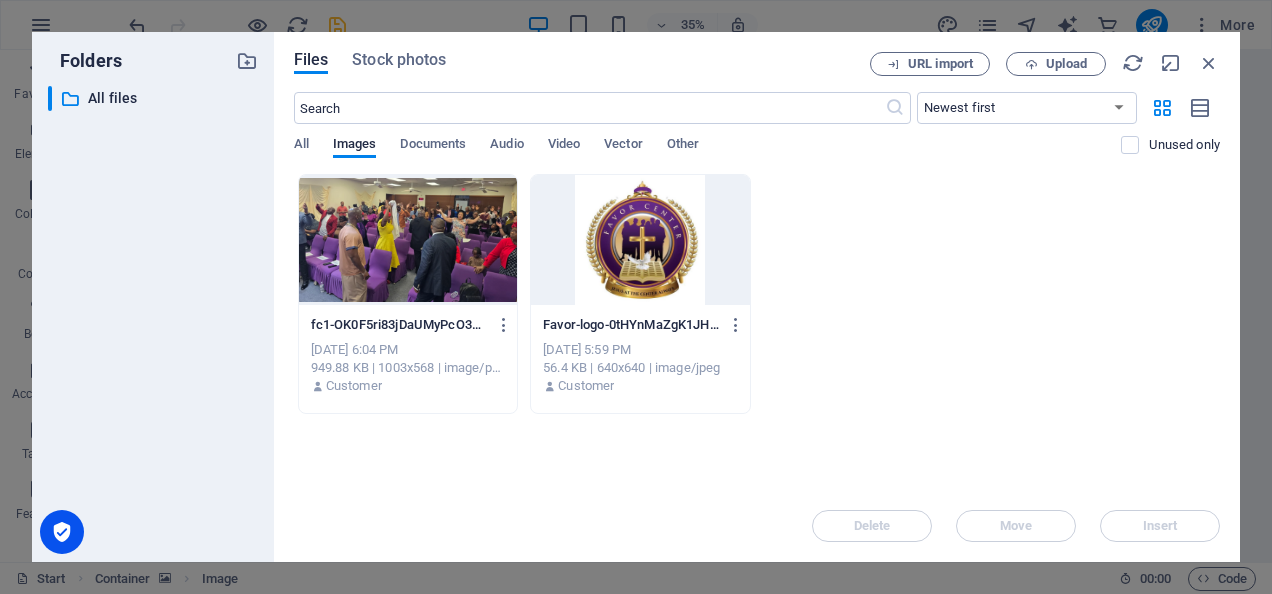click at bounding box center (408, 240) 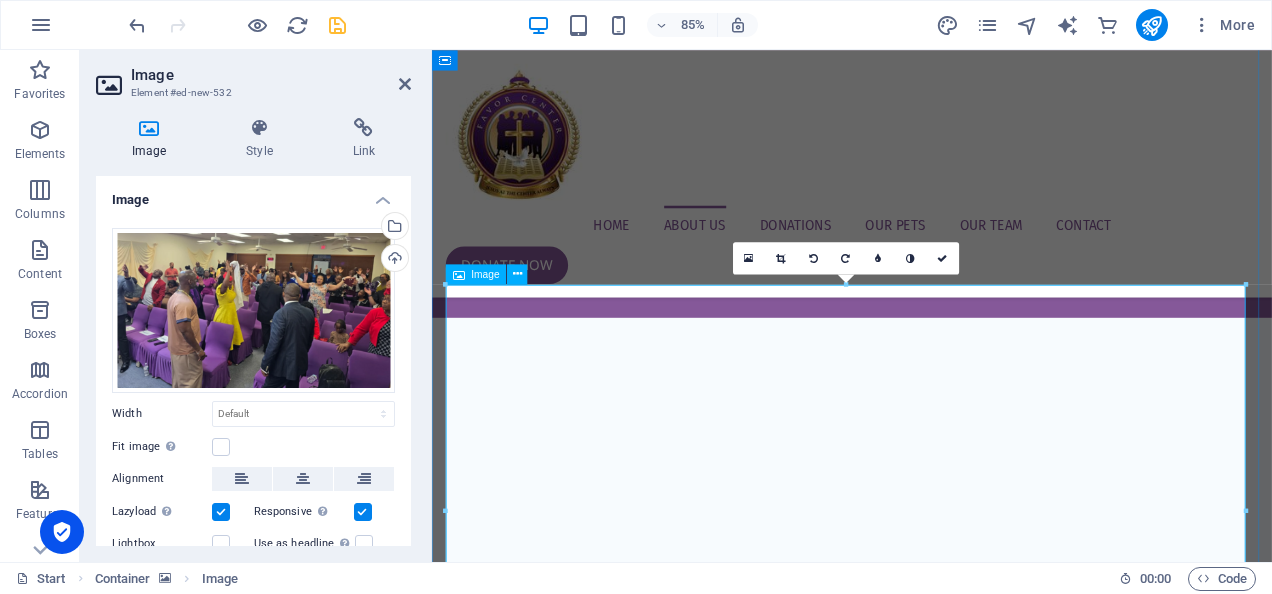 scroll, scrollTop: 1160, scrollLeft: 0, axis: vertical 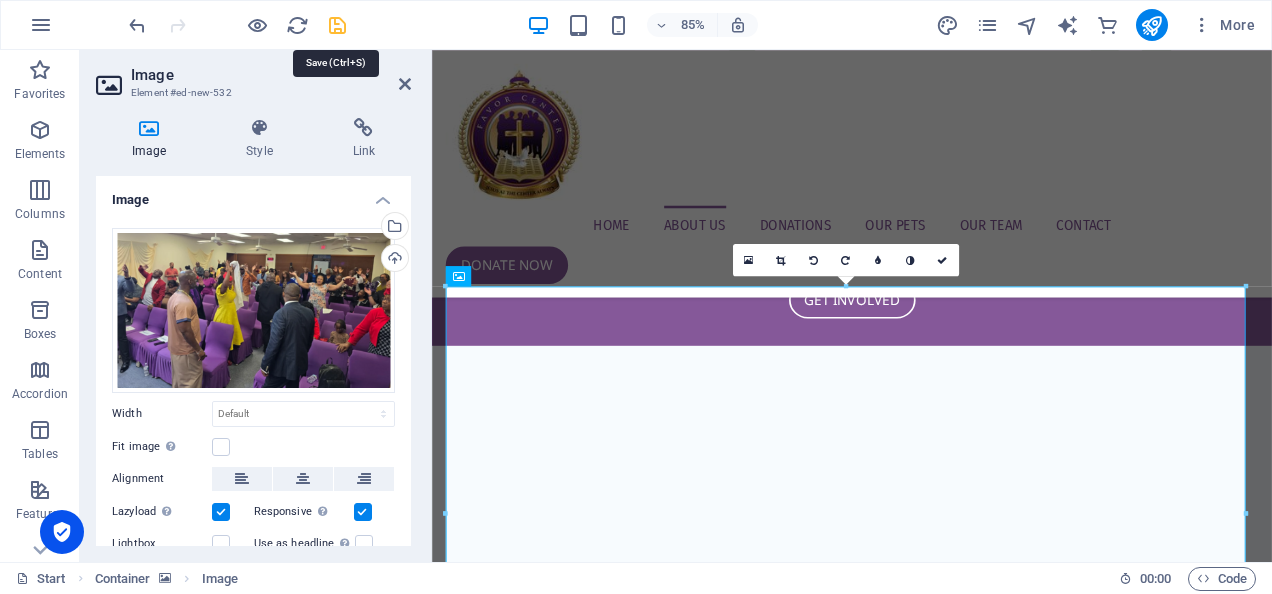 click at bounding box center [337, 25] 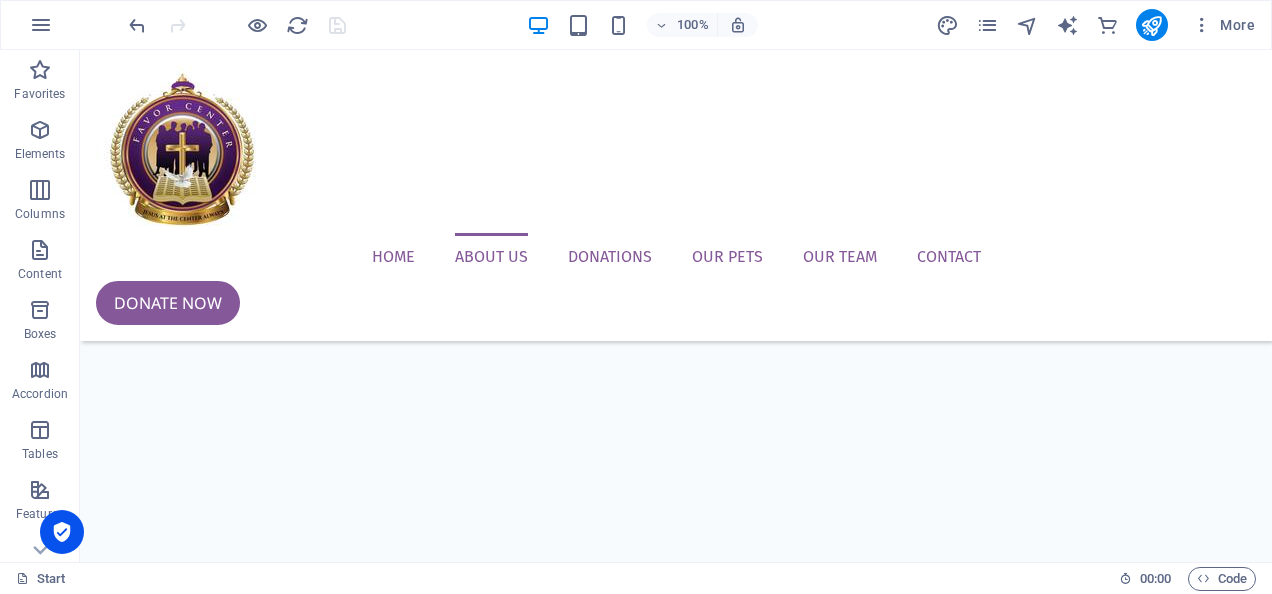 click at bounding box center (676, 963) 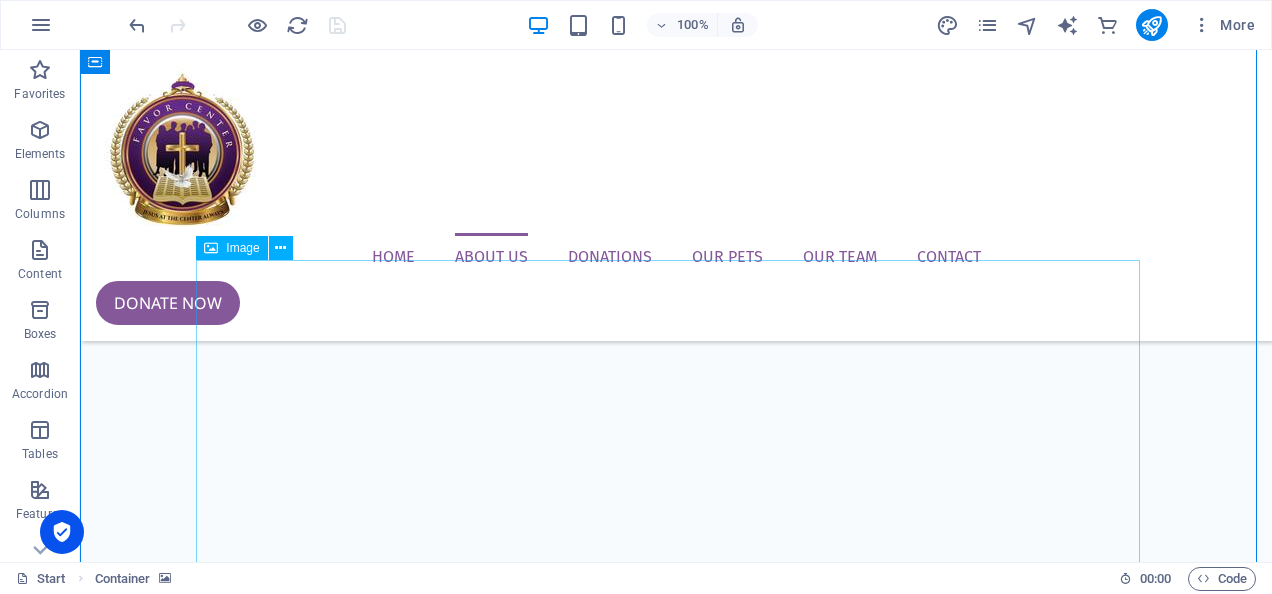 click at bounding box center [676, 2814] 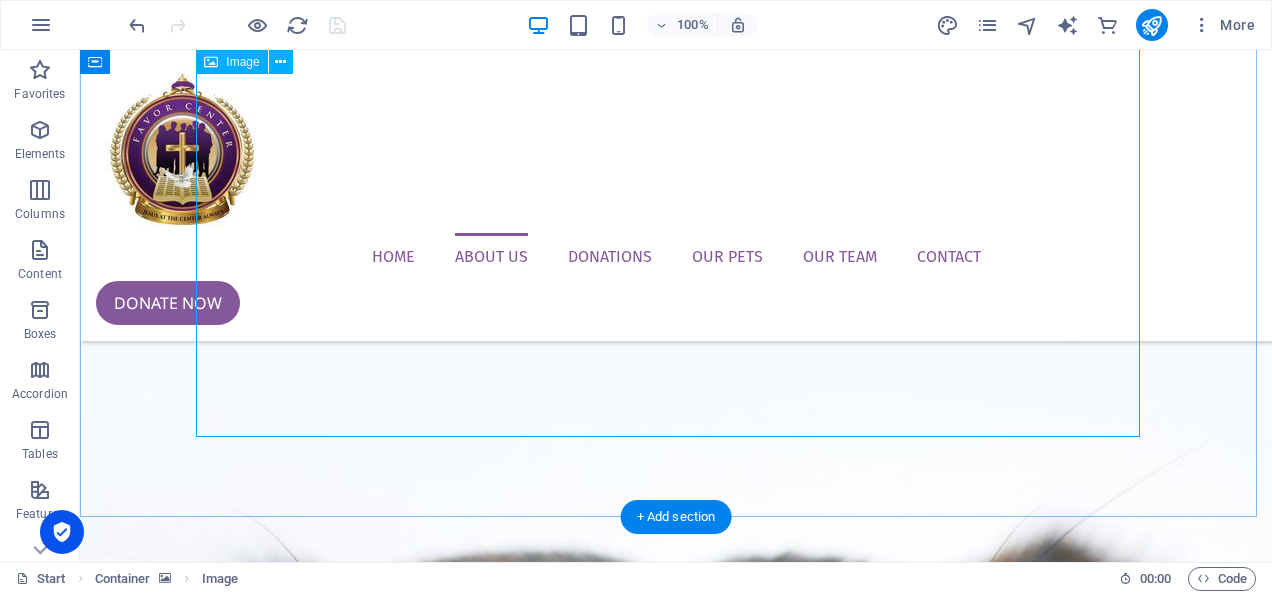 scroll, scrollTop: 1518, scrollLeft: 0, axis: vertical 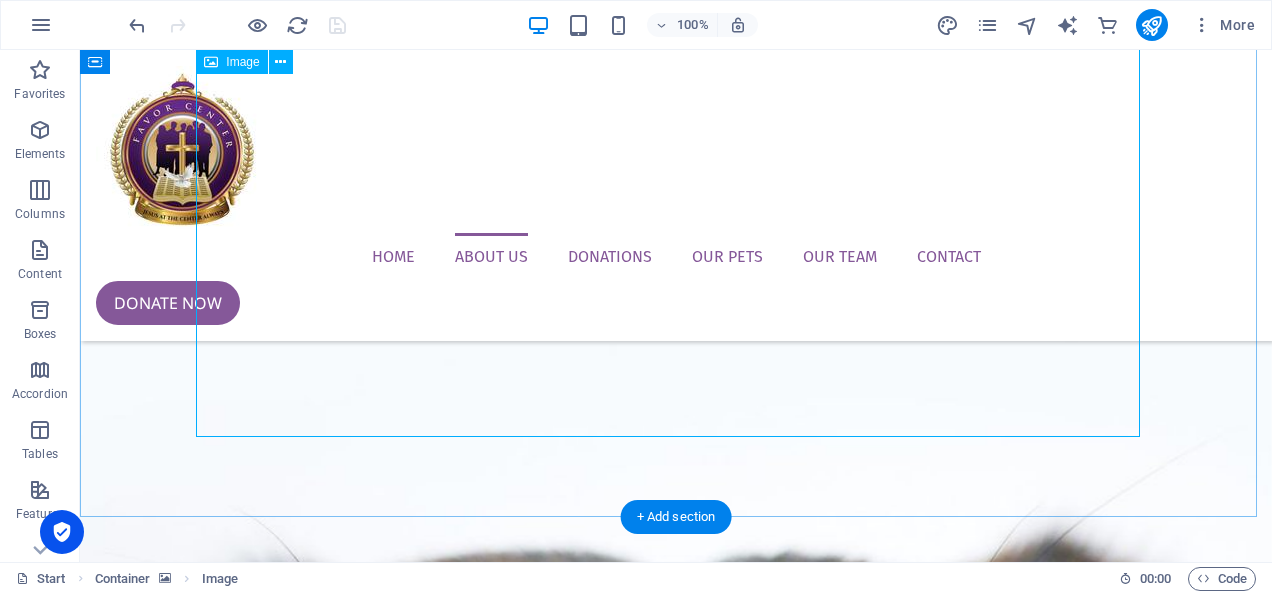 click at bounding box center (676, 2456) 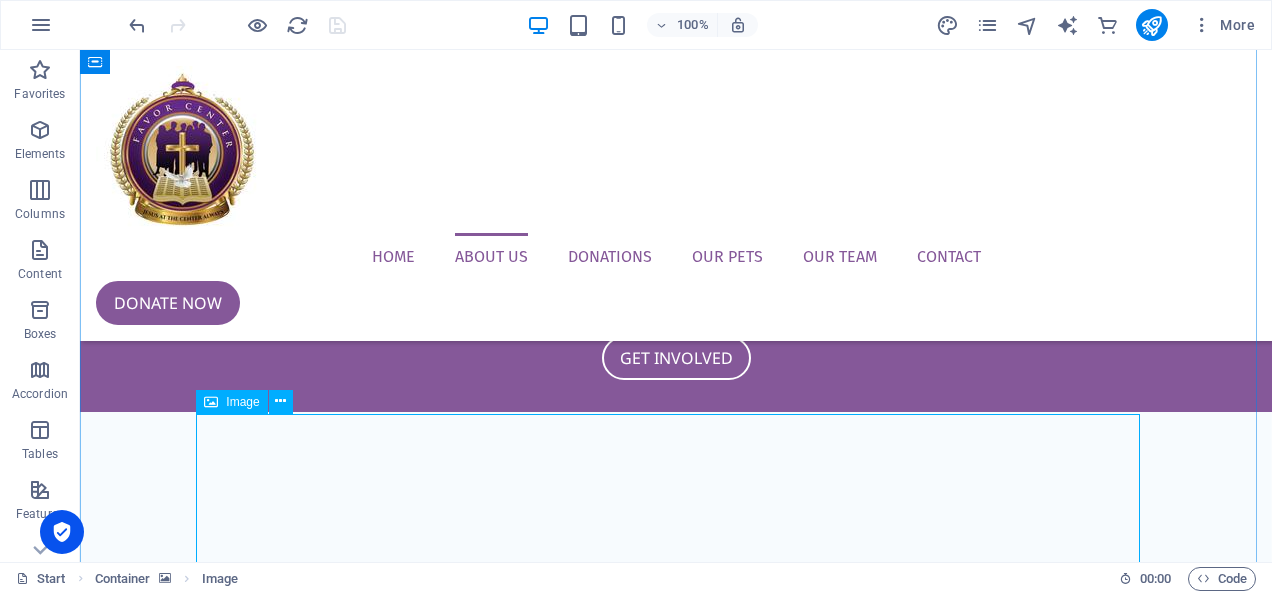 scroll, scrollTop: 1006, scrollLeft: 0, axis: vertical 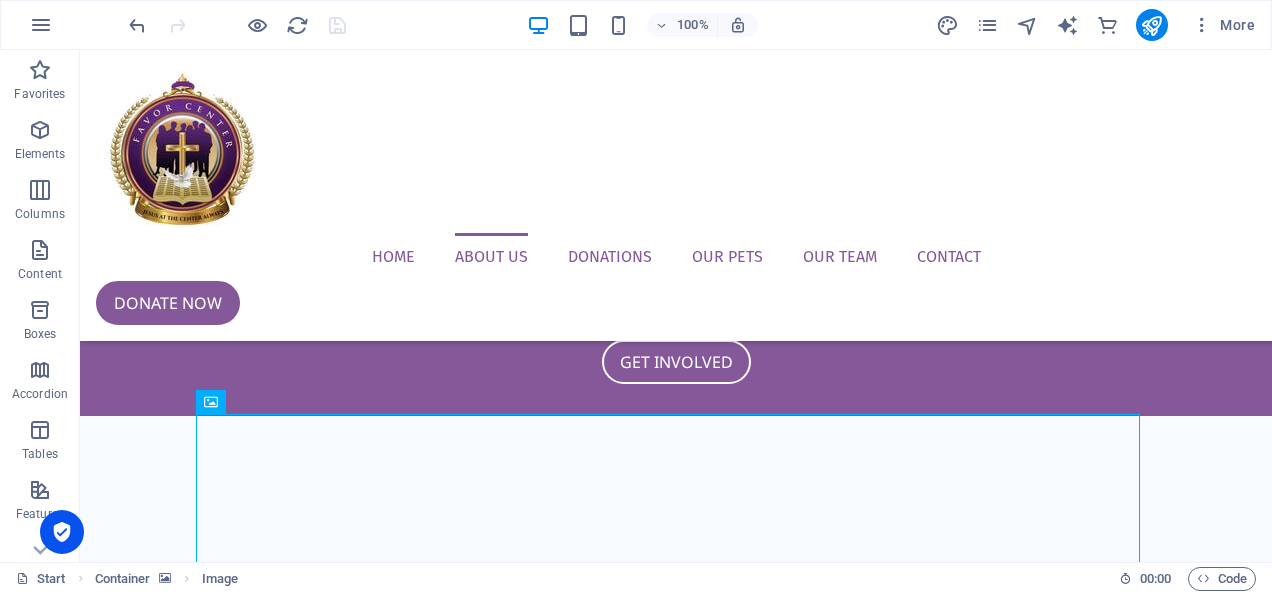 drag, startPoint x: 288, startPoint y: 458, endPoint x: 124, endPoint y: 301, distance: 227.03523 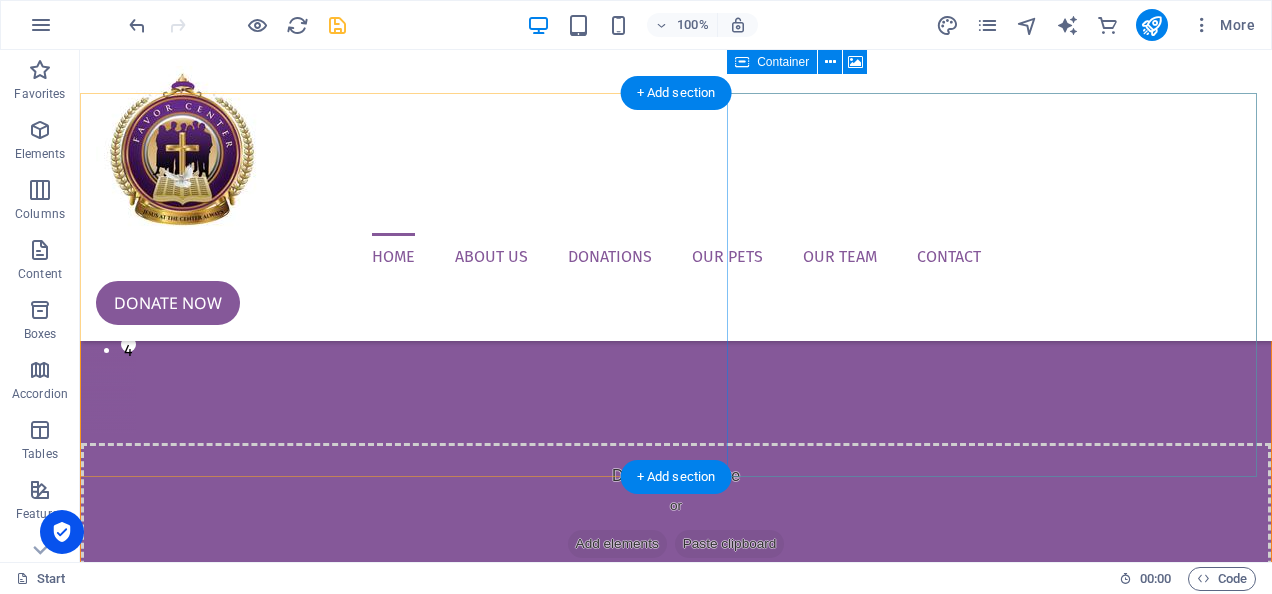 scroll, scrollTop: 0, scrollLeft: 0, axis: both 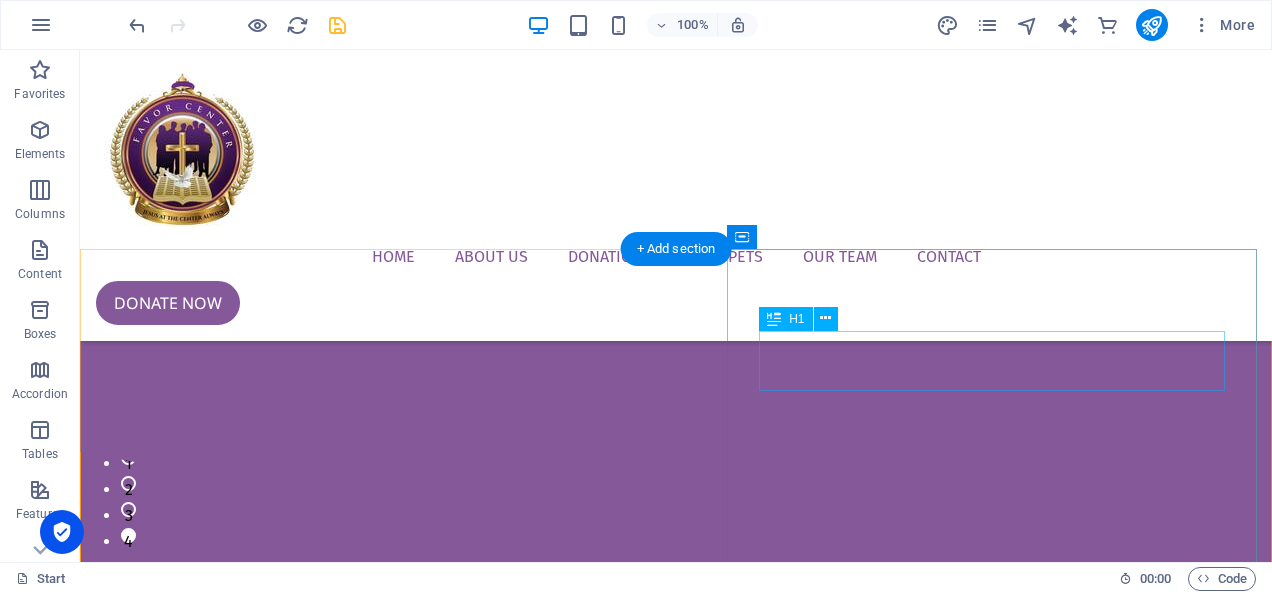 click on "PetsLife" at bounding box center [676, 1223] 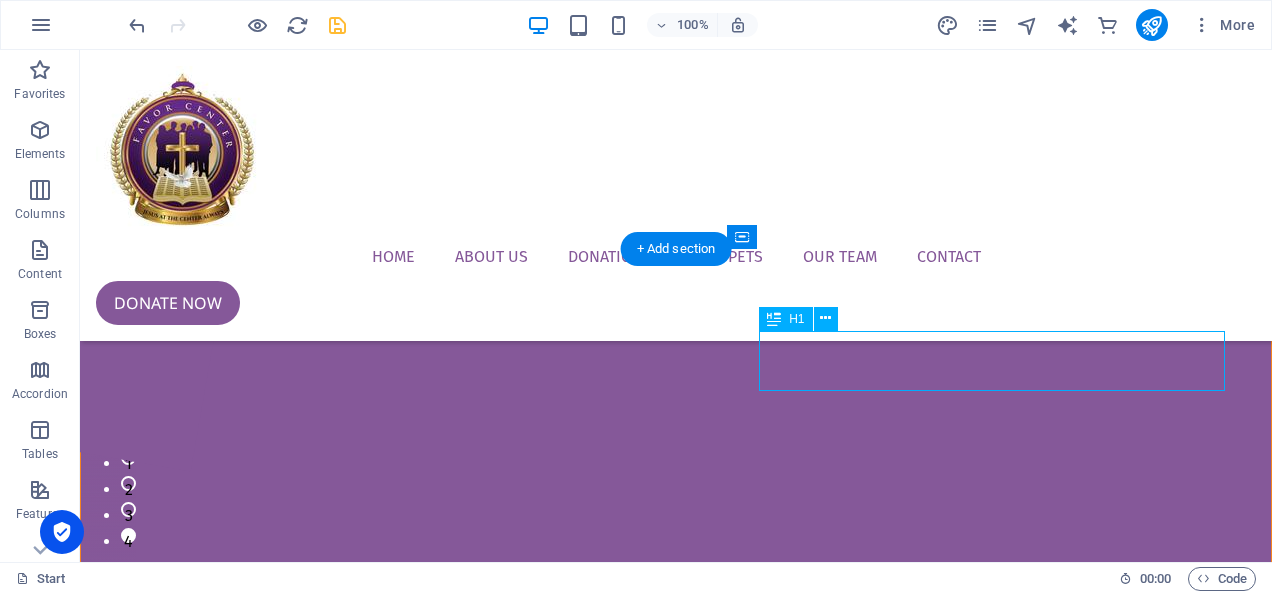 click on "PetsLife" at bounding box center [676, 1223] 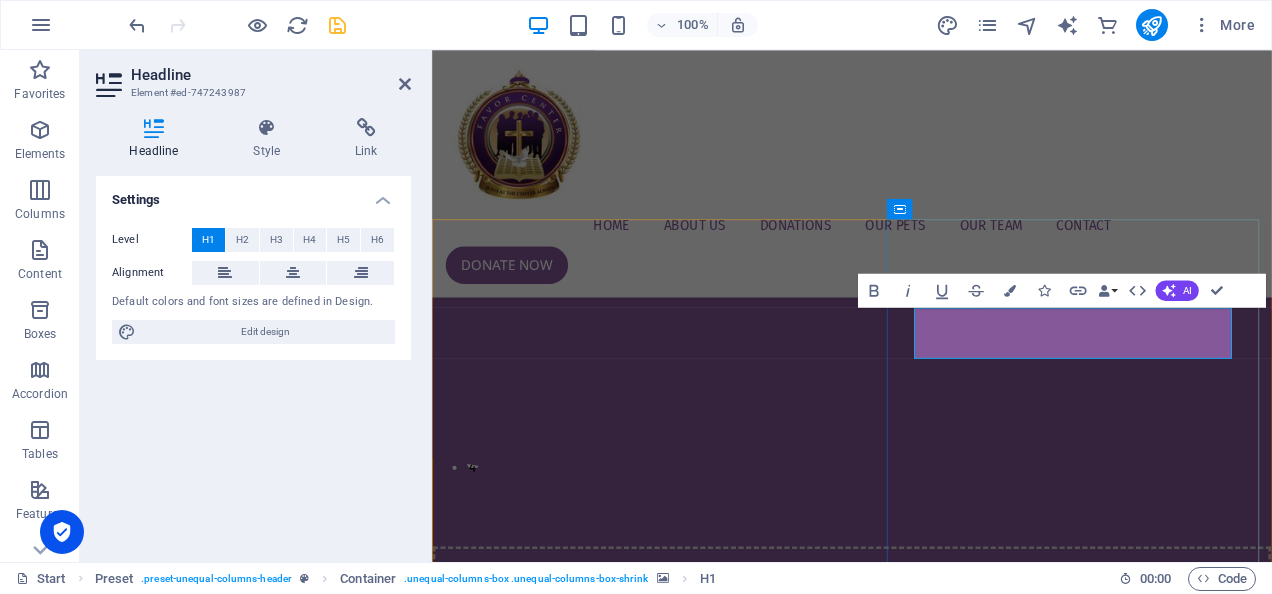 click on "PetsLife" at bounding box center (926, 1223) 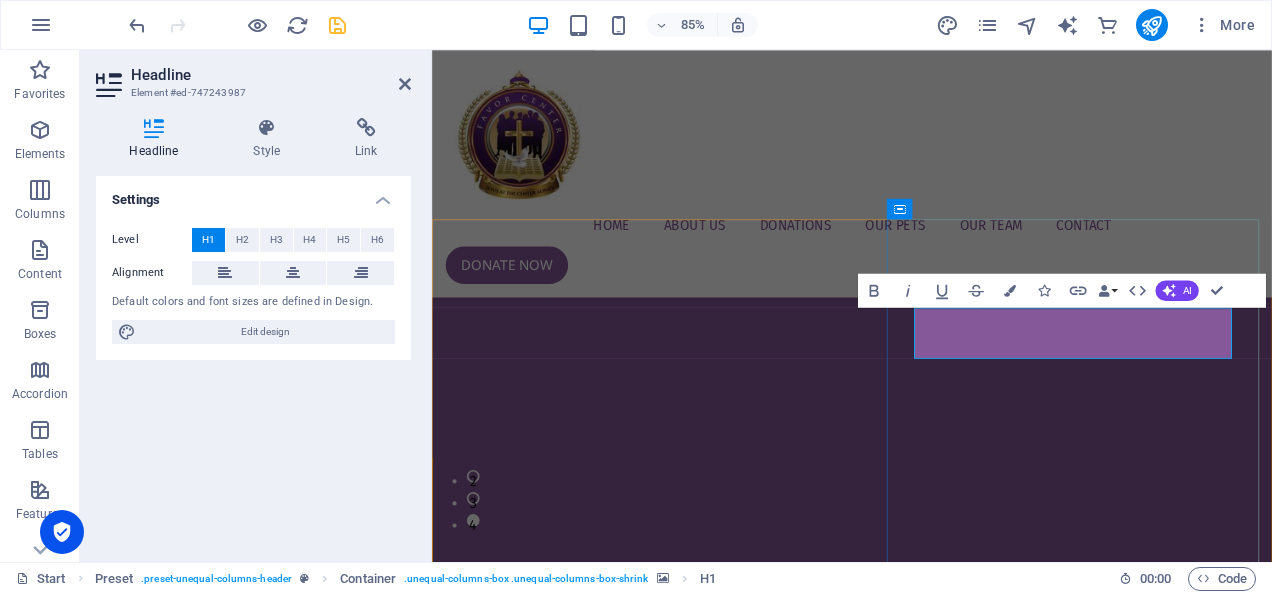 type 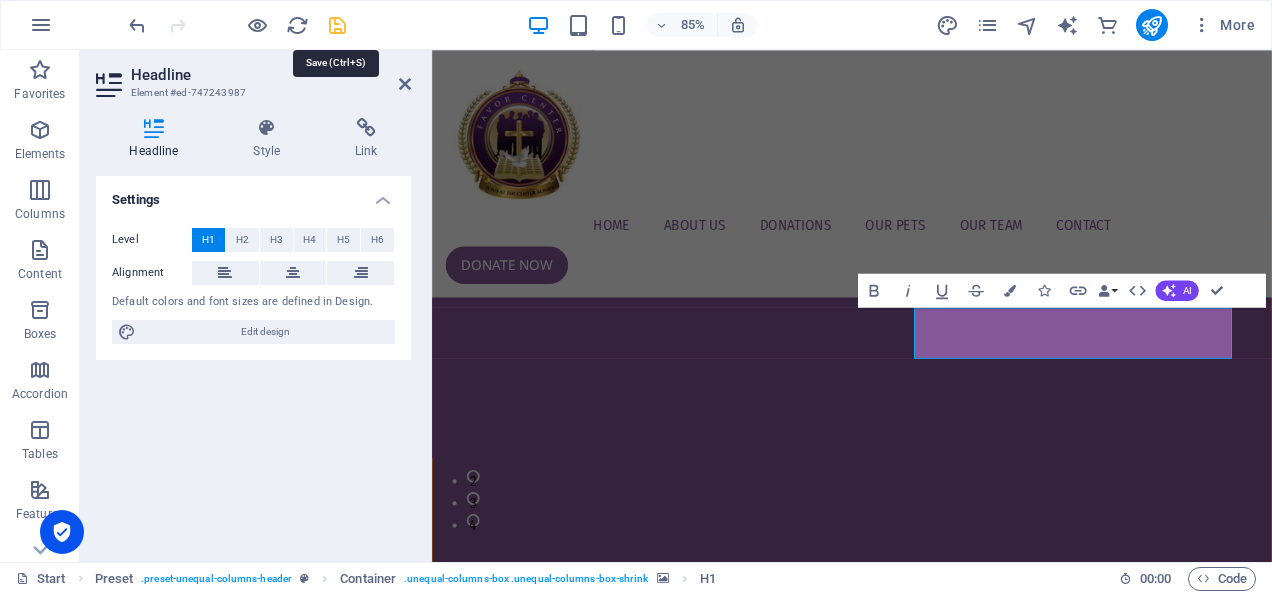 click at bounding box center [337, 25] 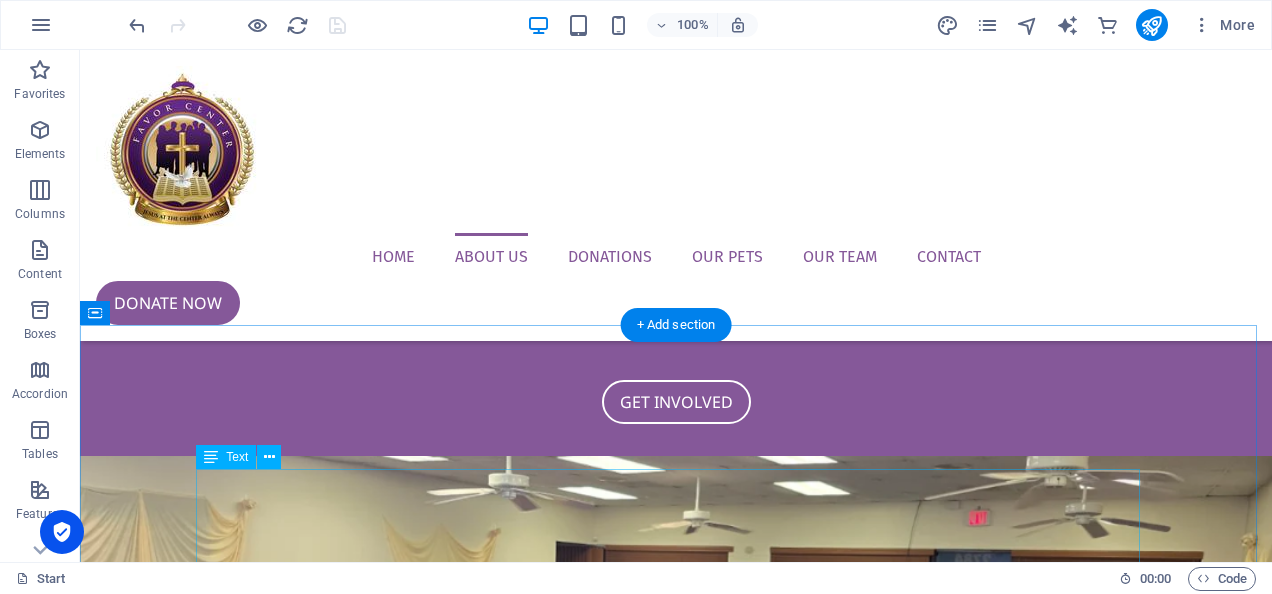 scroll, scrollTop: 967, scrollLeft: 0, axis: vertical 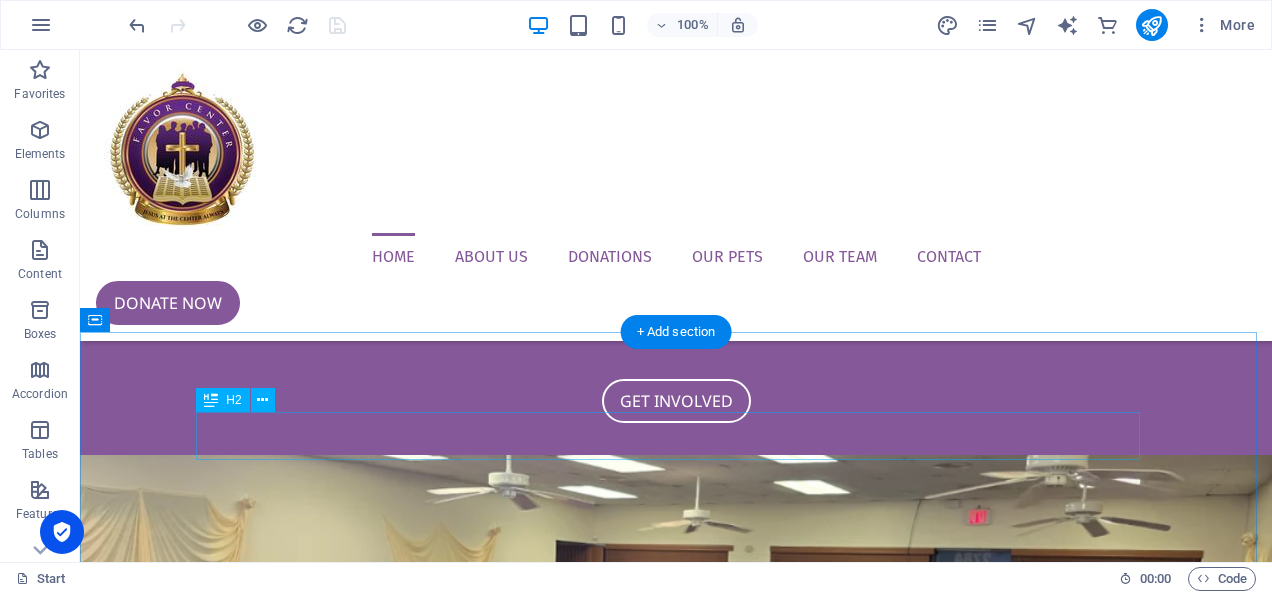 click on "About PetsLife" at bounding box center (676, 2102) 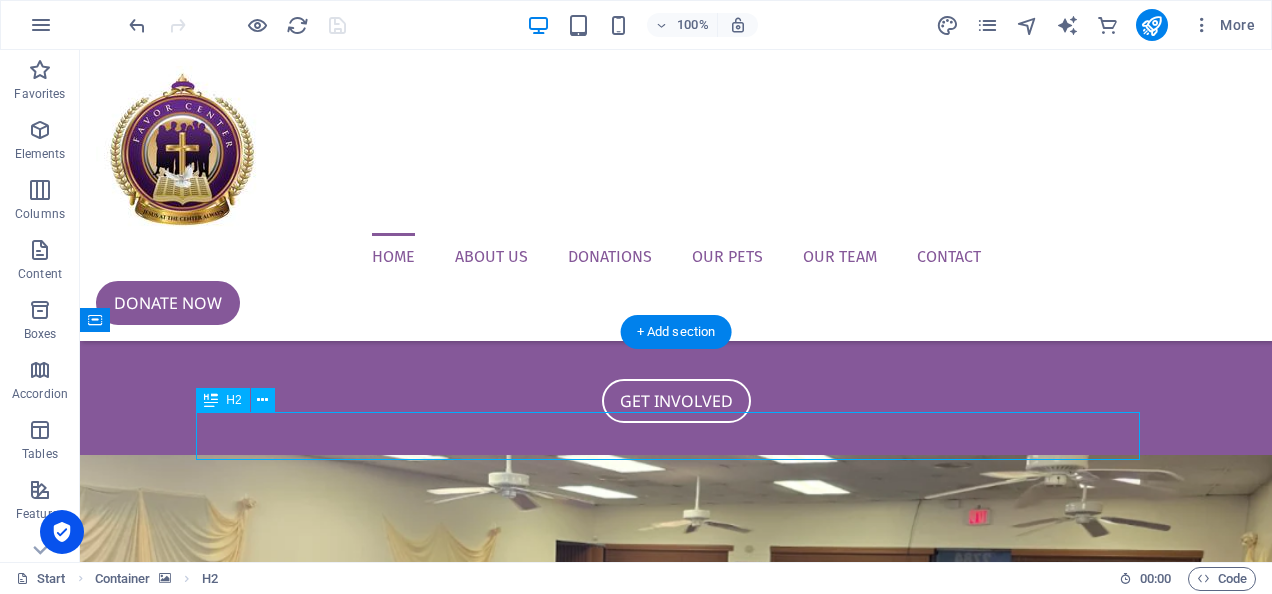 click on "About PetsLife" at bounding box center (676, 2102) 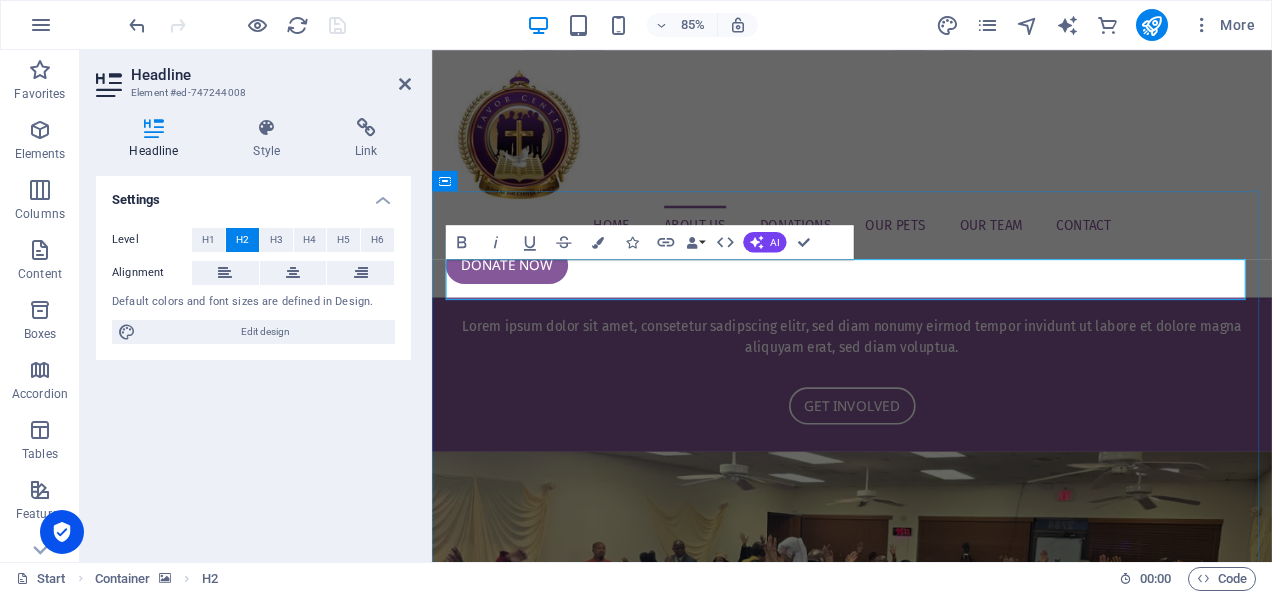 click on "About PetsLife" at bounding box center [926, 2007] 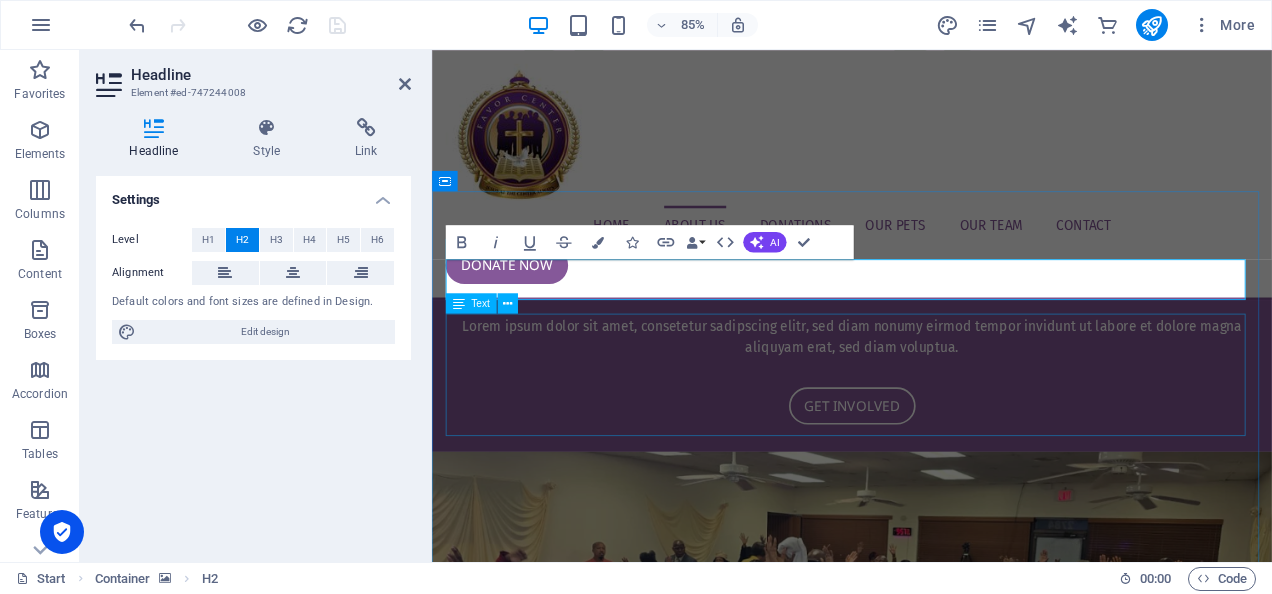 click on "Lorem ipsum dolor sit amet, consetetur sadipscing elitr, sed diam nonumy eirmod tempor invidunt ut labore et dolore magna aliquyam erat, sed diam voluptua. At vero eos et accusam et [PERSON_NAME] duo [PERSON_NAME] et ea rebum. Stet clita kasd gubergren, no sea takimata sanctus est Lorem ipsum dolor sit amet. Lorem ipsum dolor sit amet, consetetur sadipscing elitr, sed diam nonumy eirmod tempor invidunt ut labore et dolore magna aliquyam erat, sed diam voluptua. At vero eos et accusam et [PERSON_NAME] duo [PERSON_NAME] et ea rebum. Stet clita kasd gubergren, no sea takimata sanctus est Lorem ipsum dolor sit amet. Lorem ipsum dolor sit amet, consetetur sadipscing elitr, sed diam nonumy eirmod tempor invidunt ut labore et dolore magna aliquyam erat." at bounding box center [926, 2179] 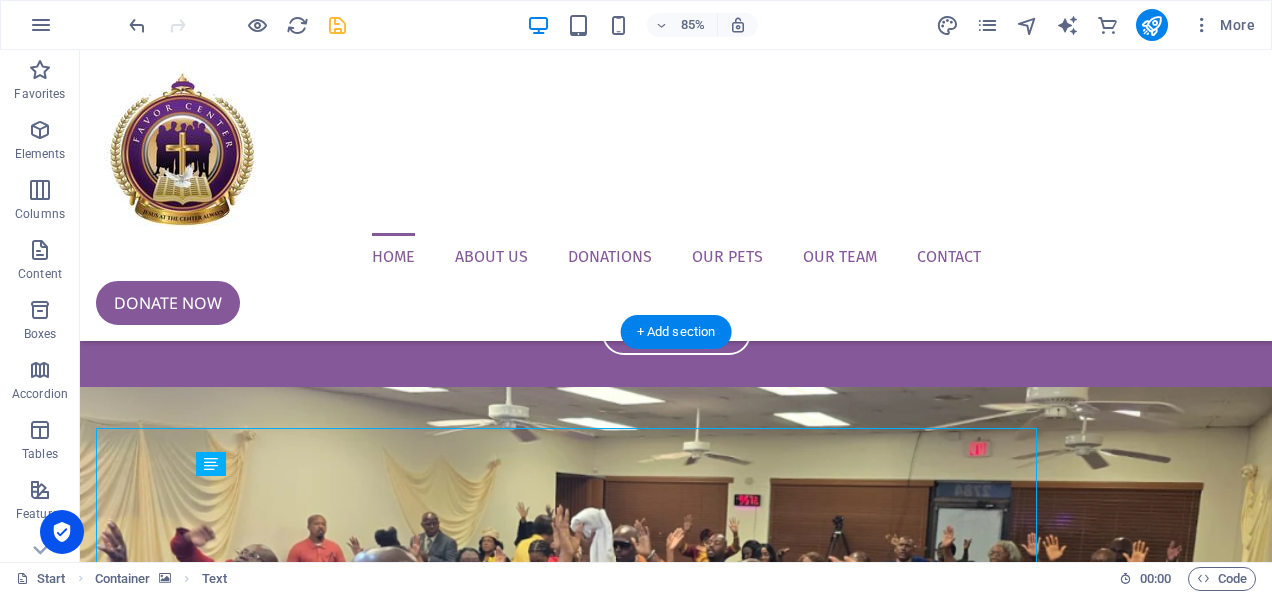 scroll, scrollTop: 967, scrollLeft: 0, axis: vertical 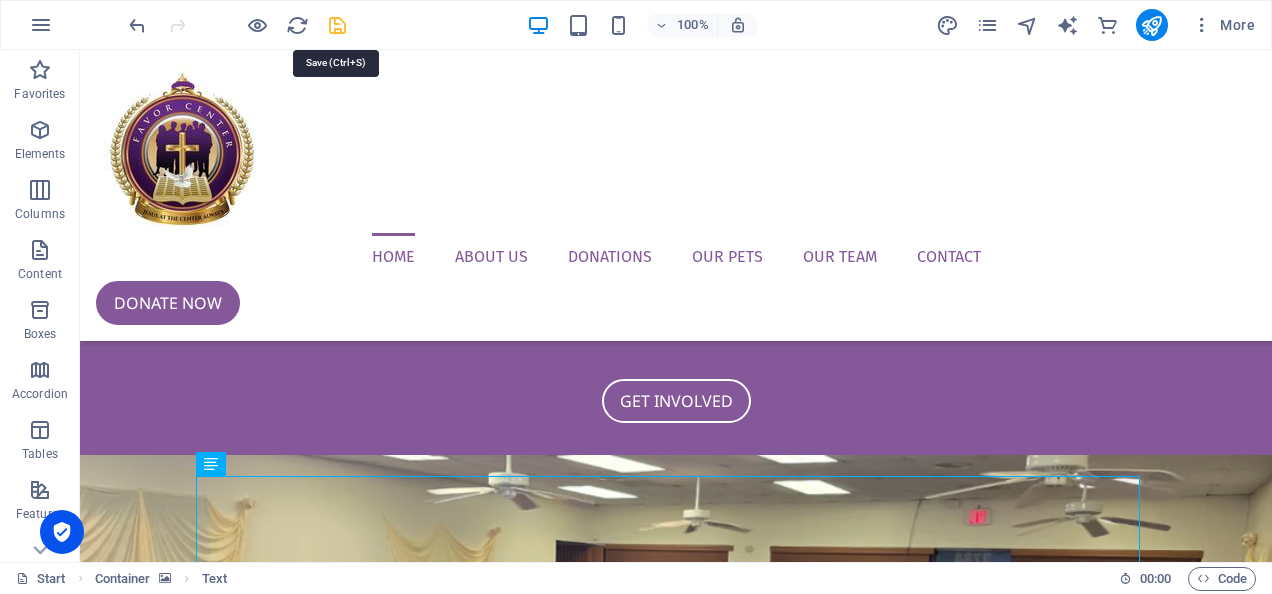 click at bounding box center [337, 25] 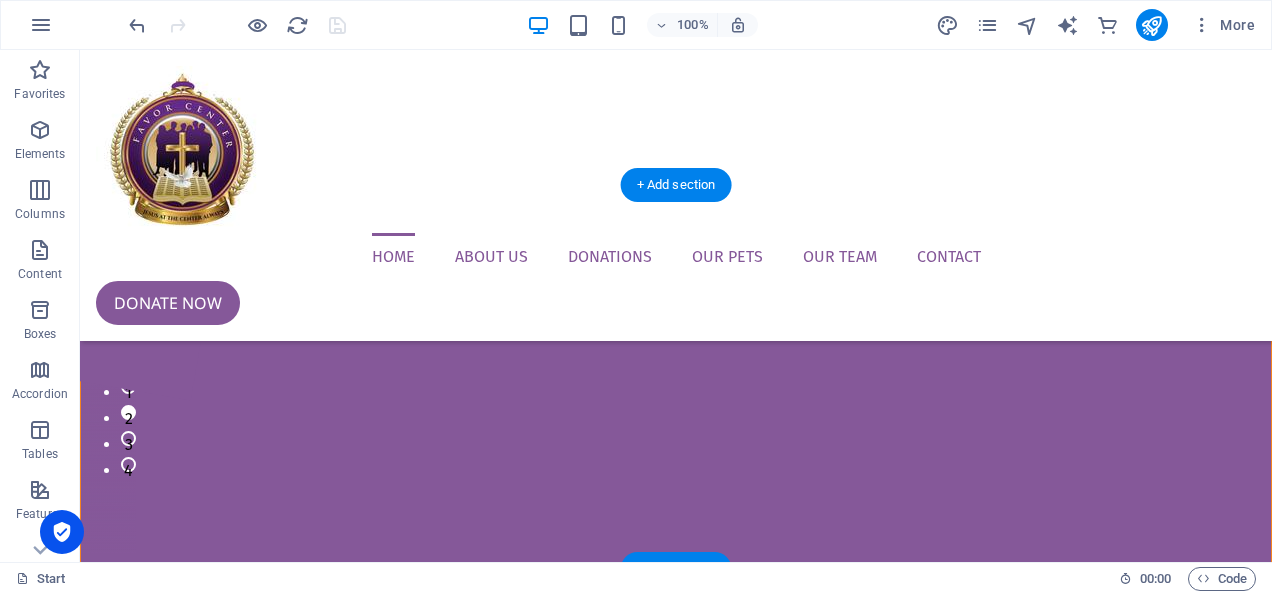 scroll, scrollTop: 72, scrollLeft: 0, axis: vertical 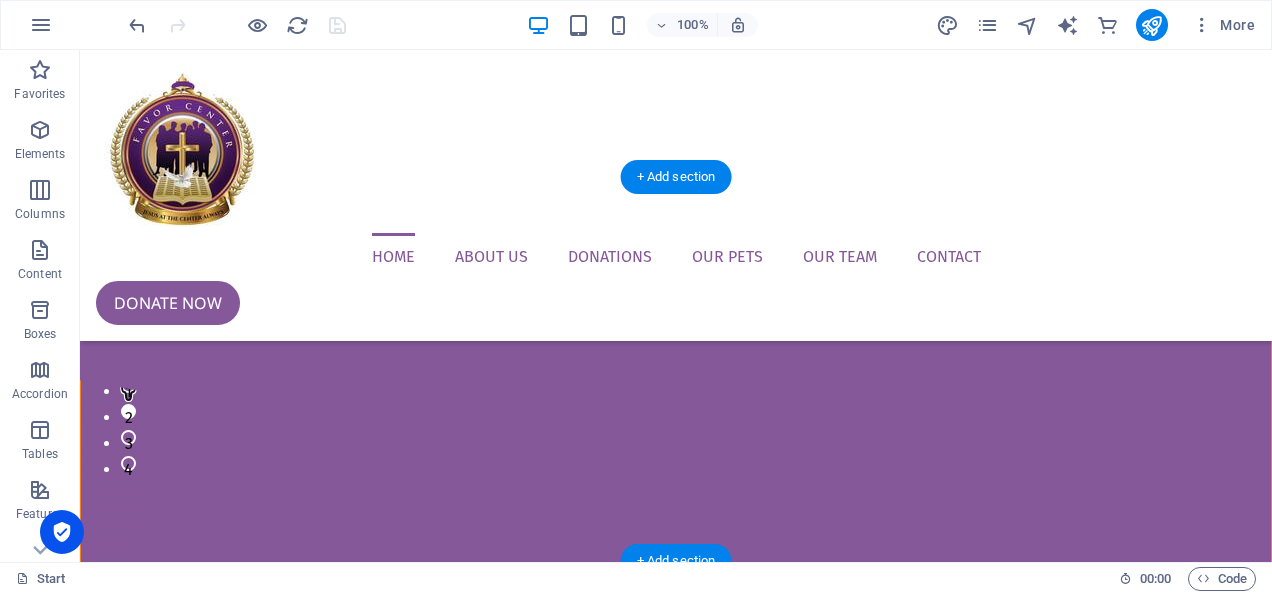 click on "1" at bounding box center (128, 385) 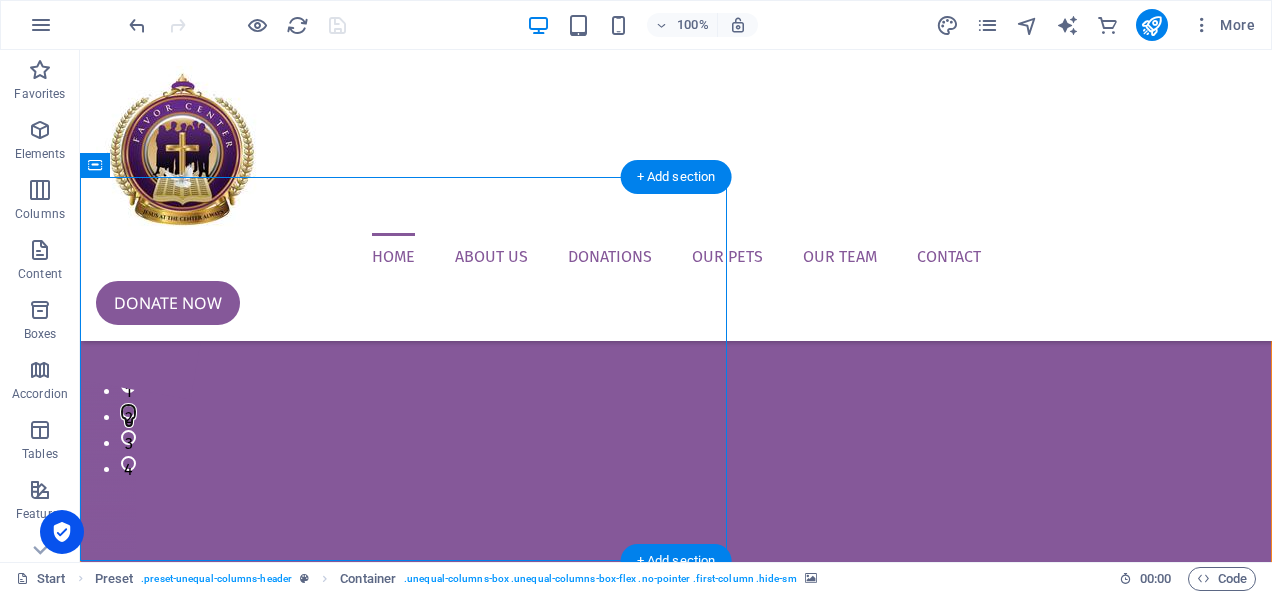click on "2" at bounding box center [128, 411] 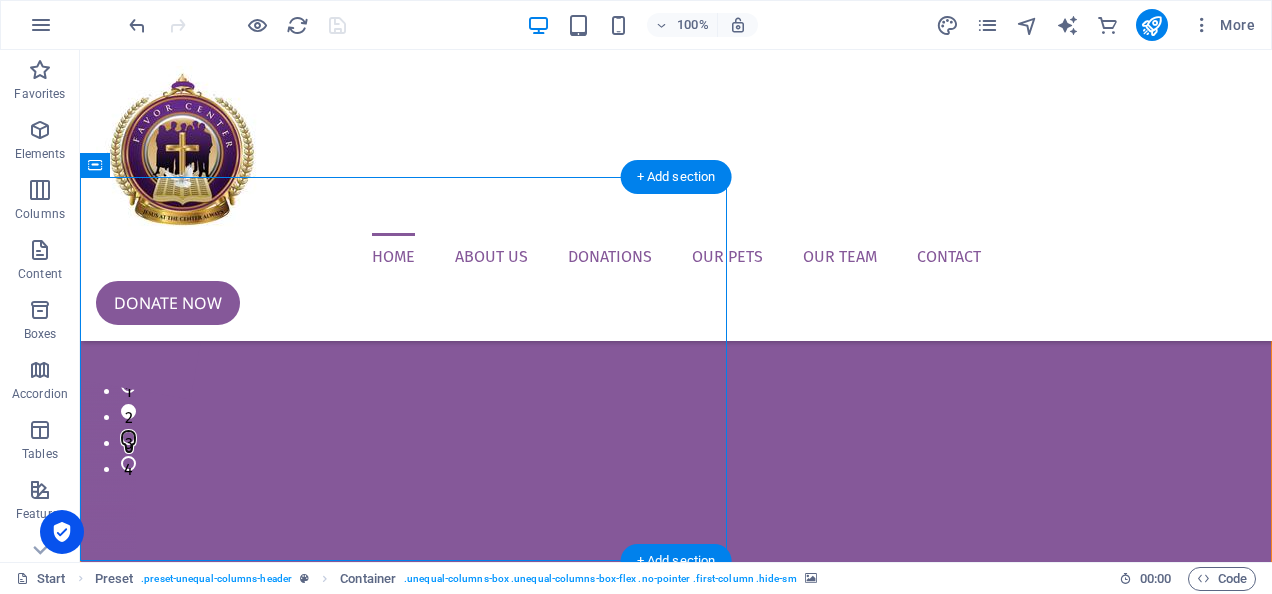 click on "3" at bounding box center [128, 437] 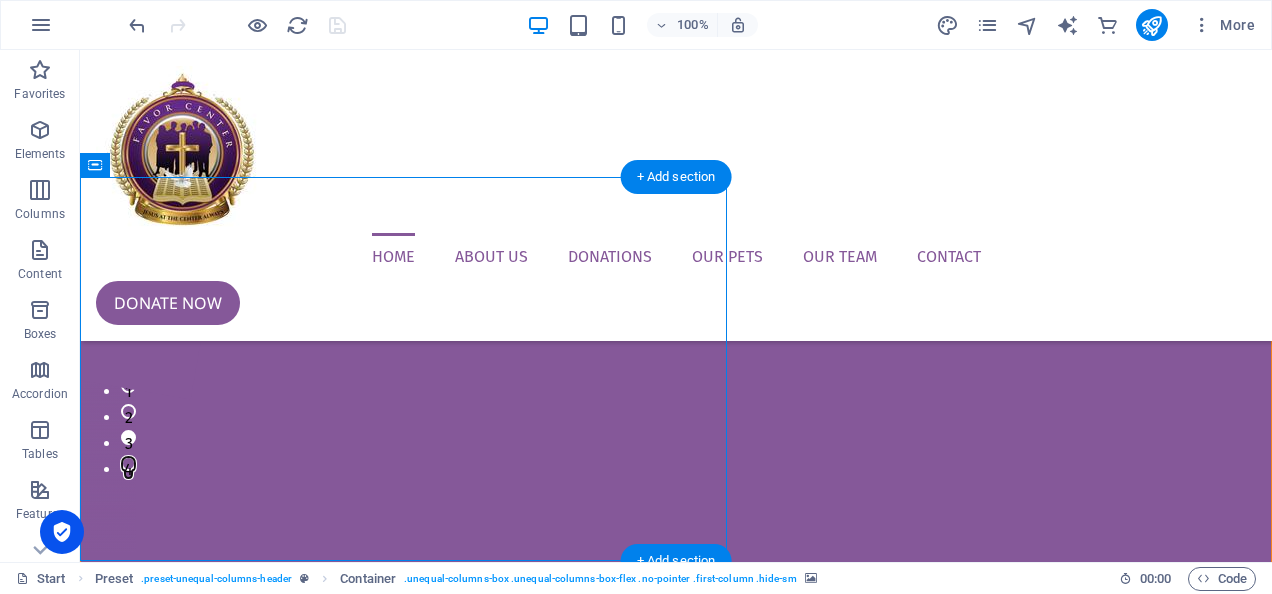 click on "4" at bounding box center (128, 463) 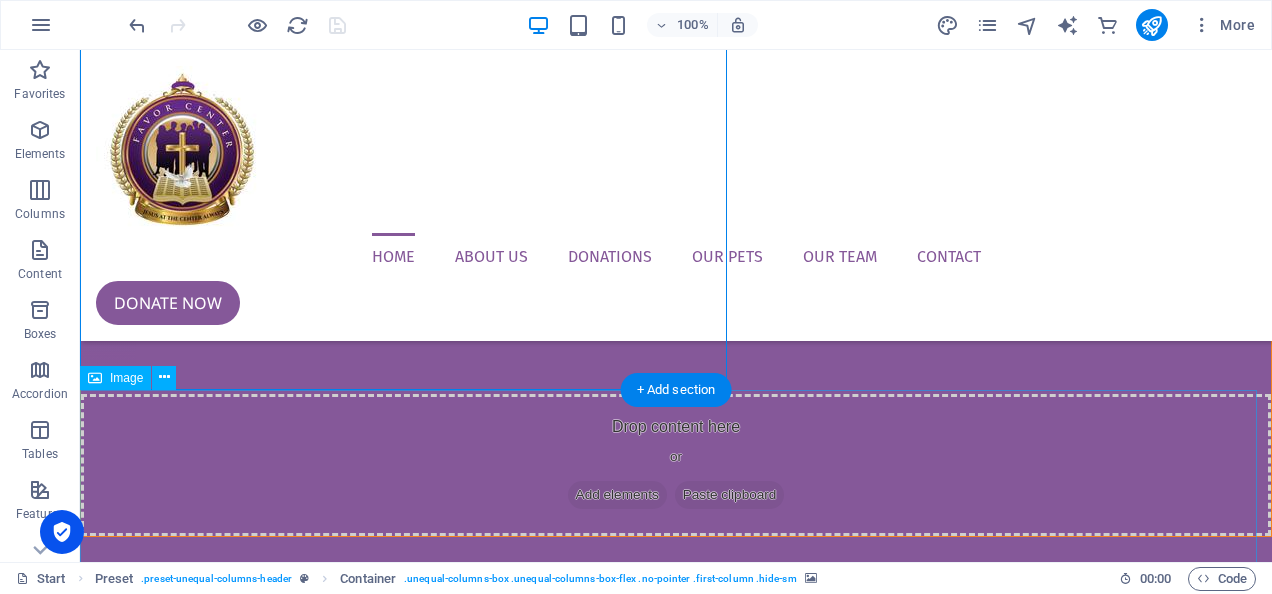 scroll, scrollTop: 244, scrollLeft: 0, axis: vertical 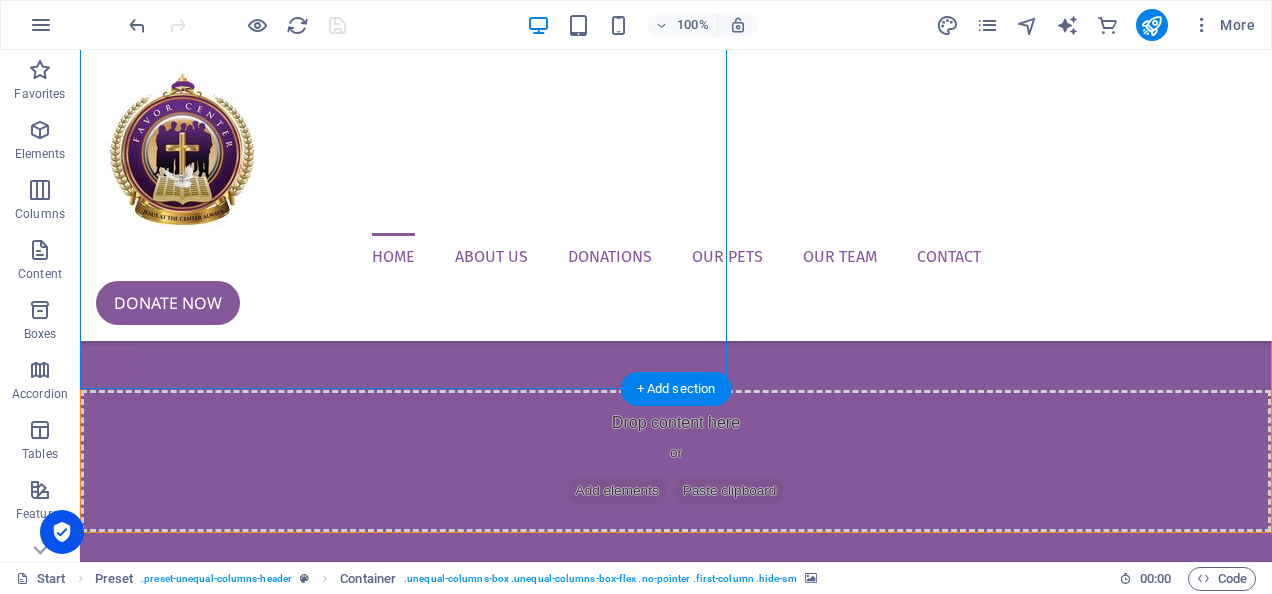 click on "1" at bounding box center [128, 213] 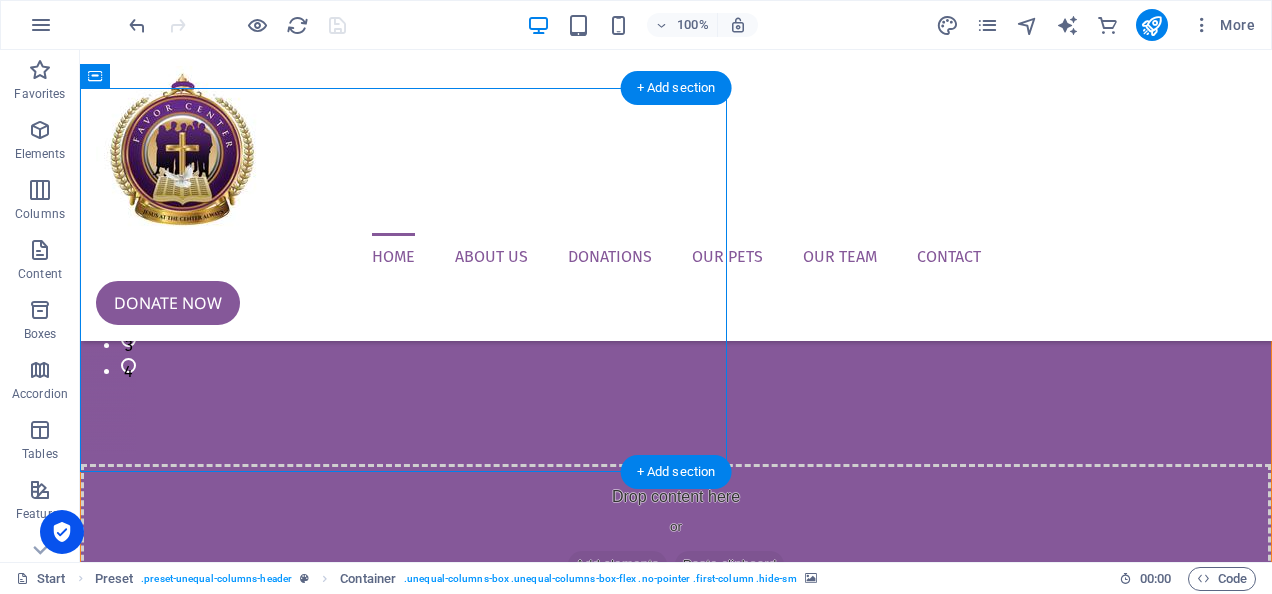 scroll, scrollTop: 172, scrollLeft: 0, axis: vertical 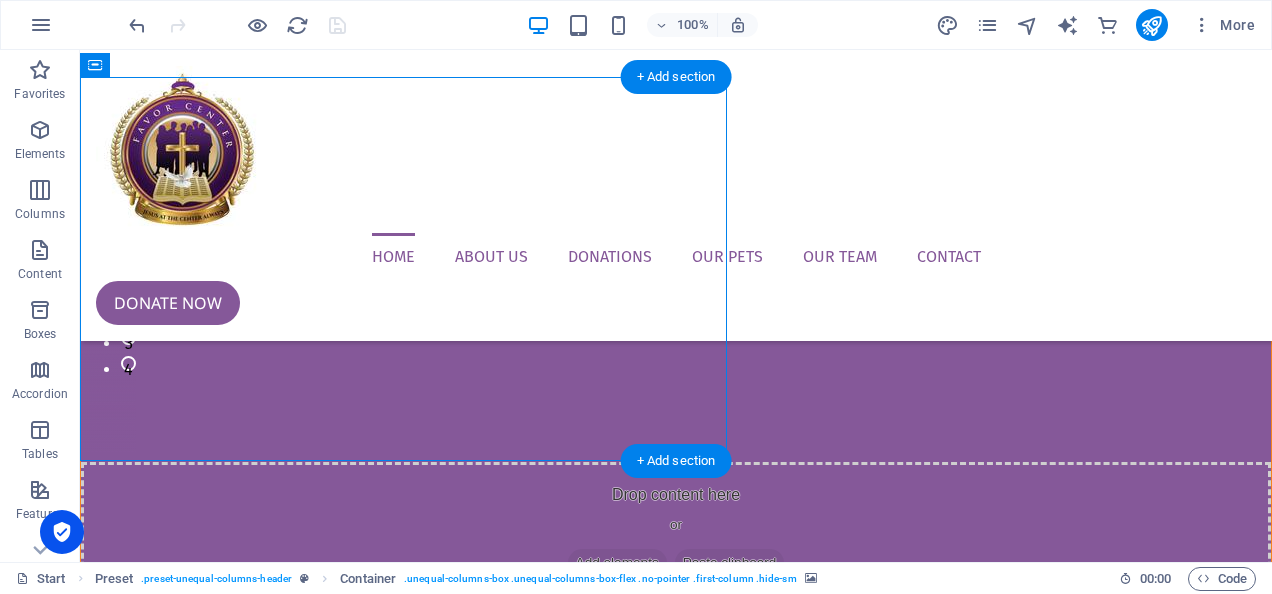 click on "1" at bounding box center [128, 285] 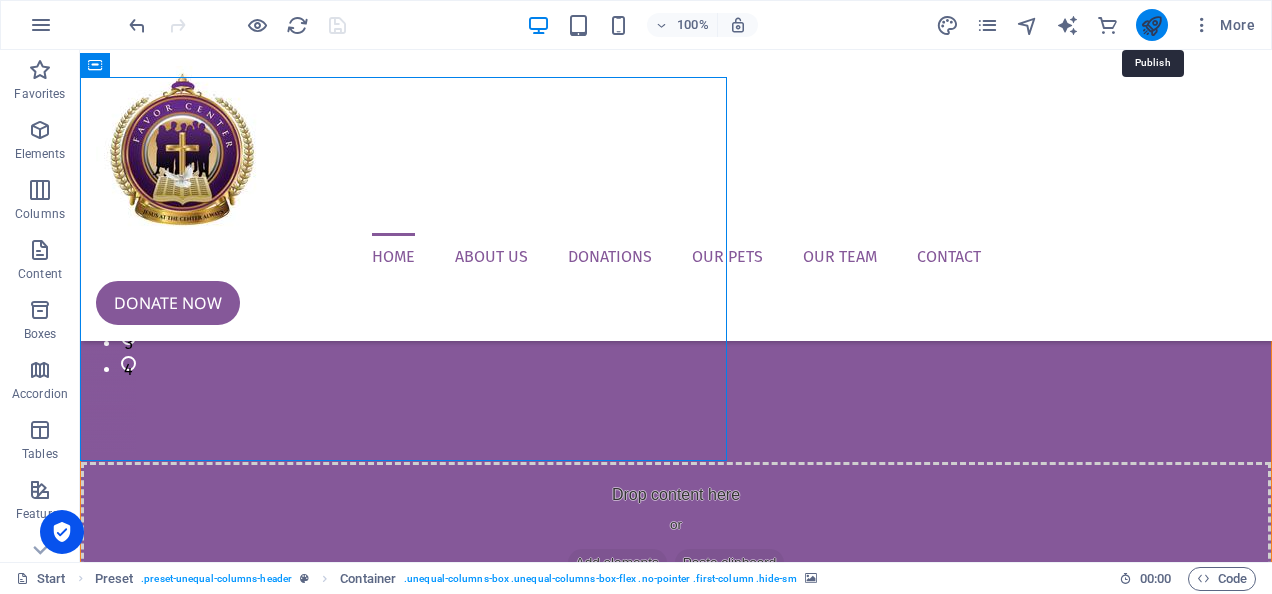 click at bounding box center [1151, 25] 